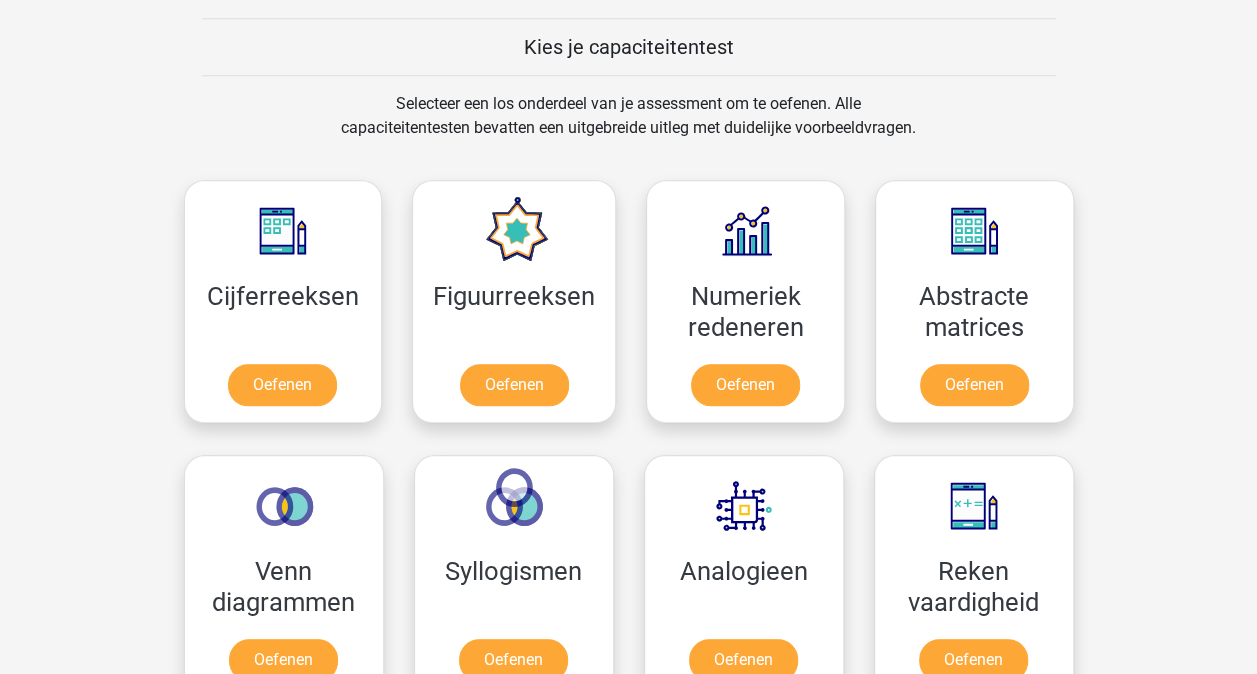 scroll, scrollTop: 760, scrollLeft: 0, axis: vertical 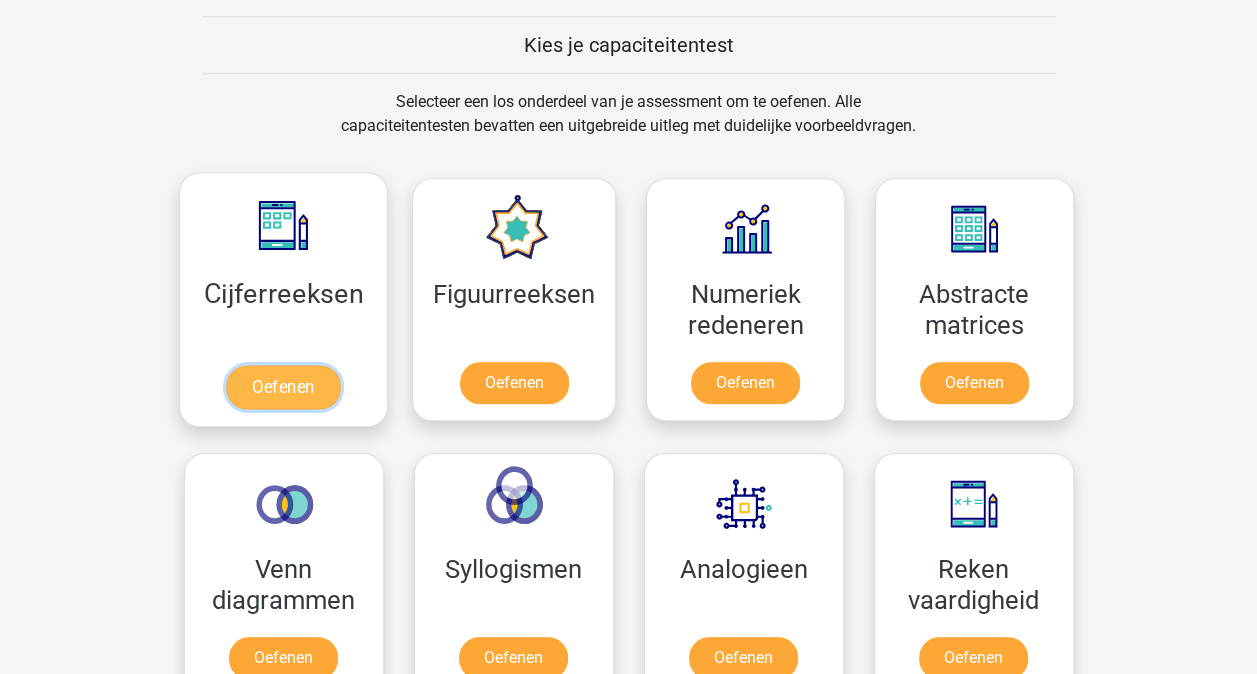 click on "Oefenen" at bounding box center (283, 387) 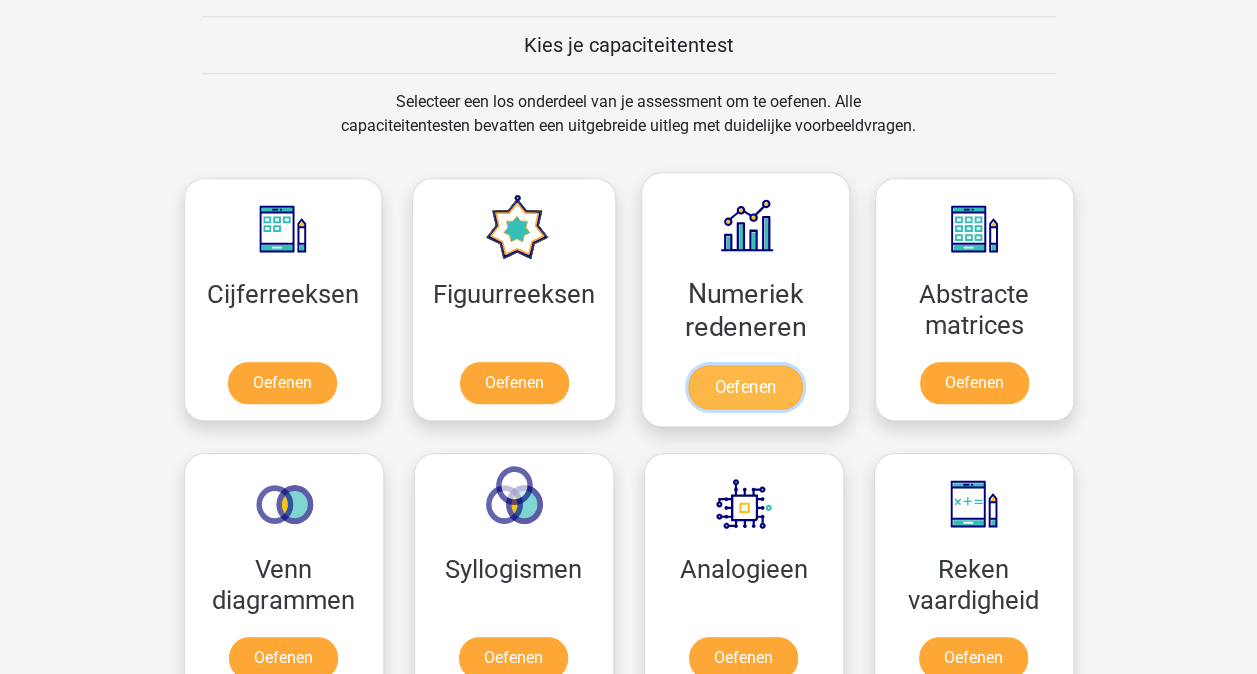 click on "Oefenen" at bounding box center [745, 387] 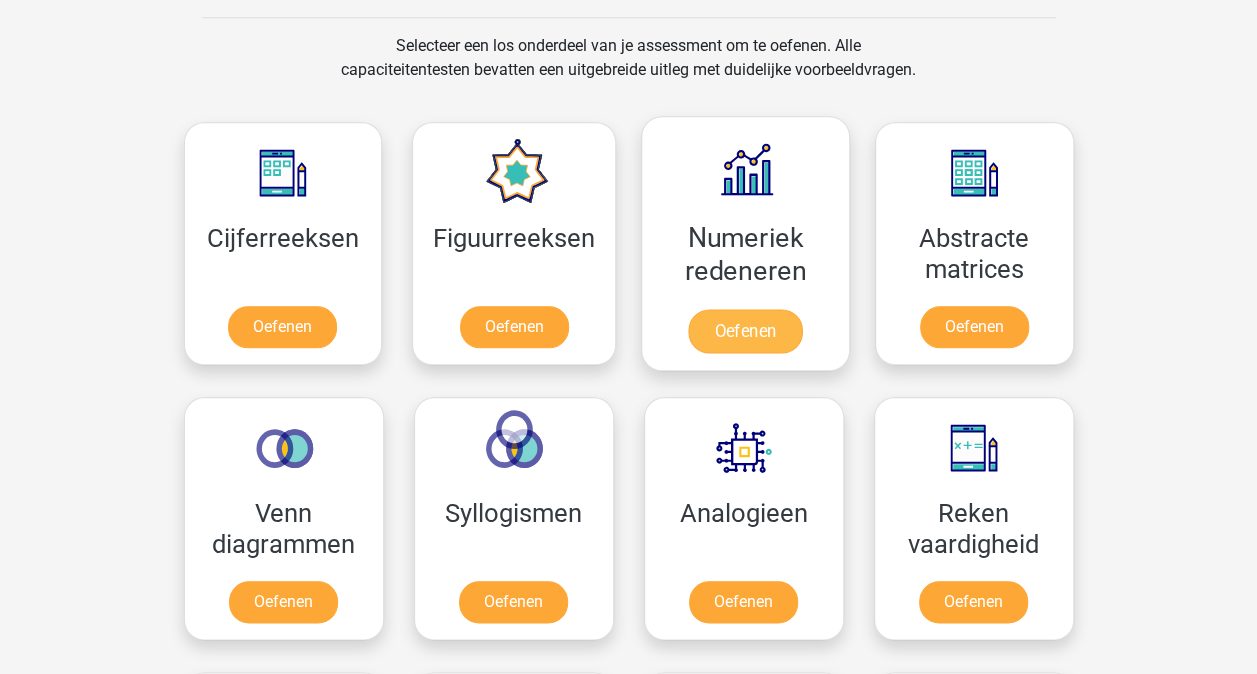 scroll, scrollTop: 818, scrollLeft: 0, axis: vertical 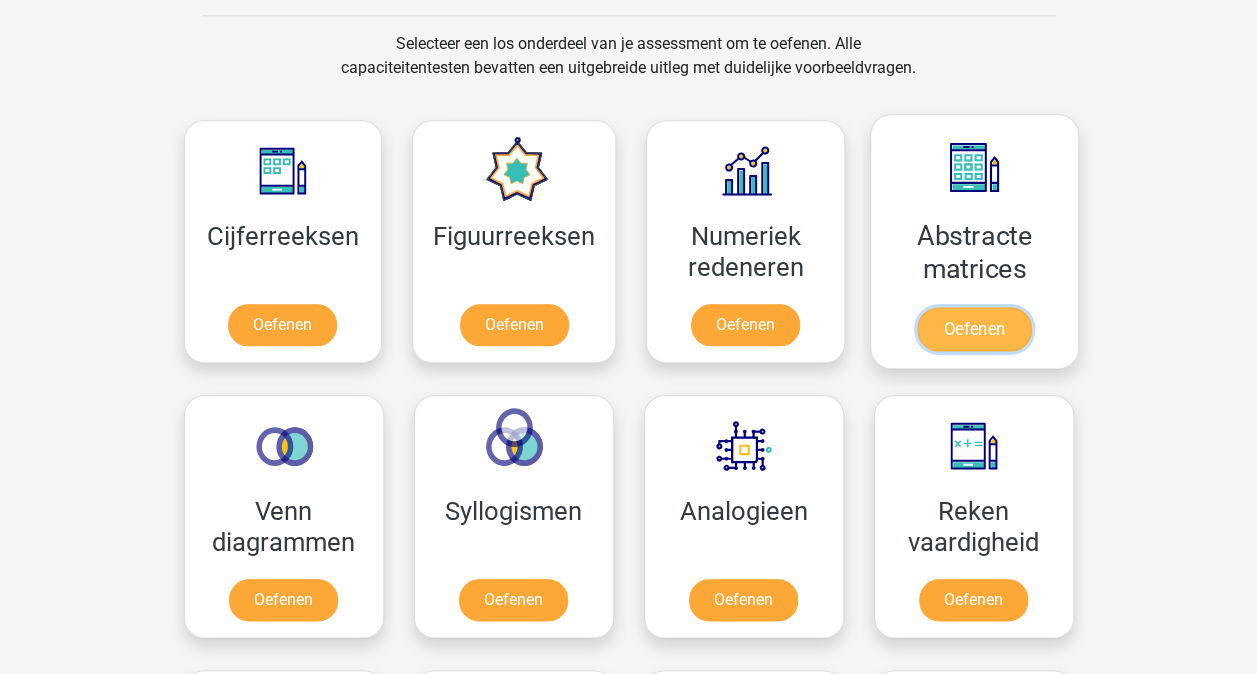 click on "Oefenen" at bounding box center (974, 329) 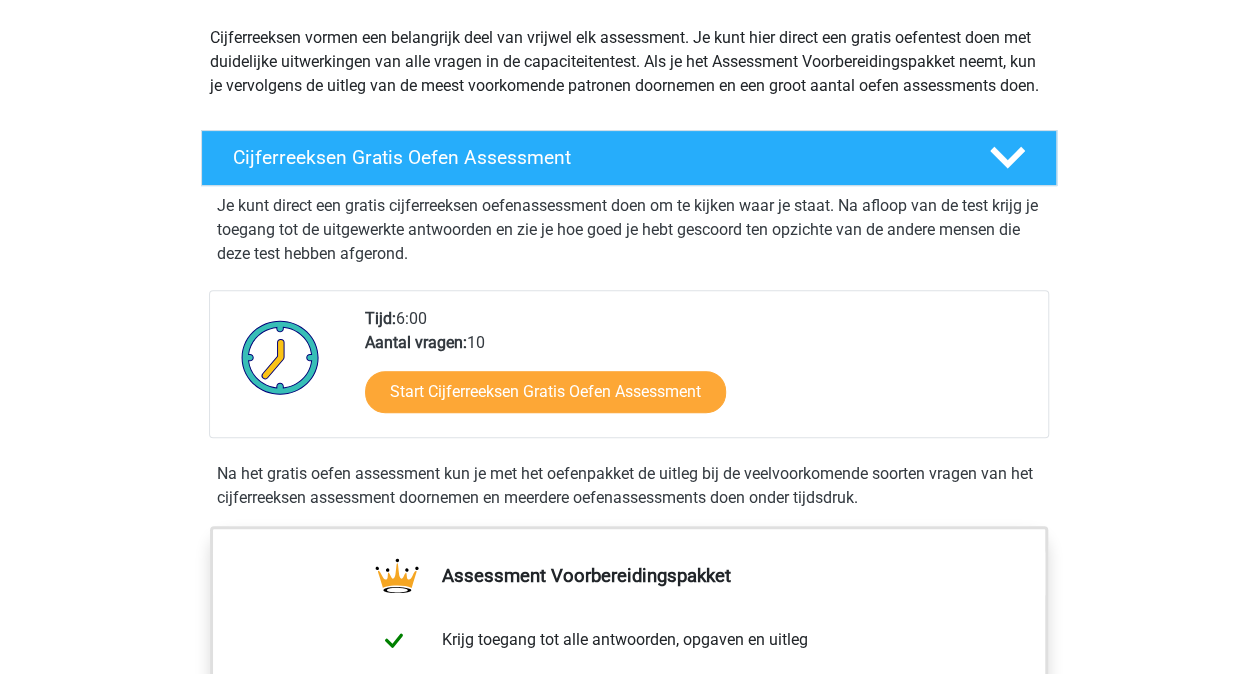 scroll, scrollTop: 240, scrollLeft: 0, axis: vertical 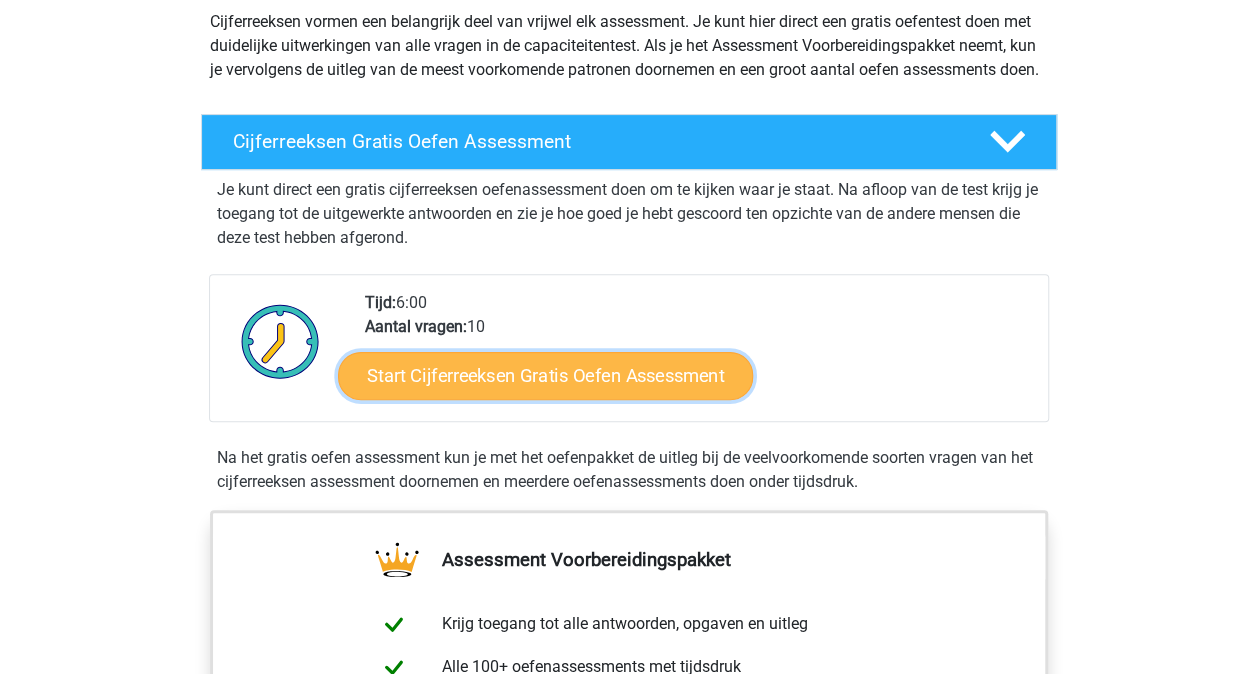 click on "Start Cijferreeksen
Gratis Oefen Assessment" at bounding box center [545, 375] 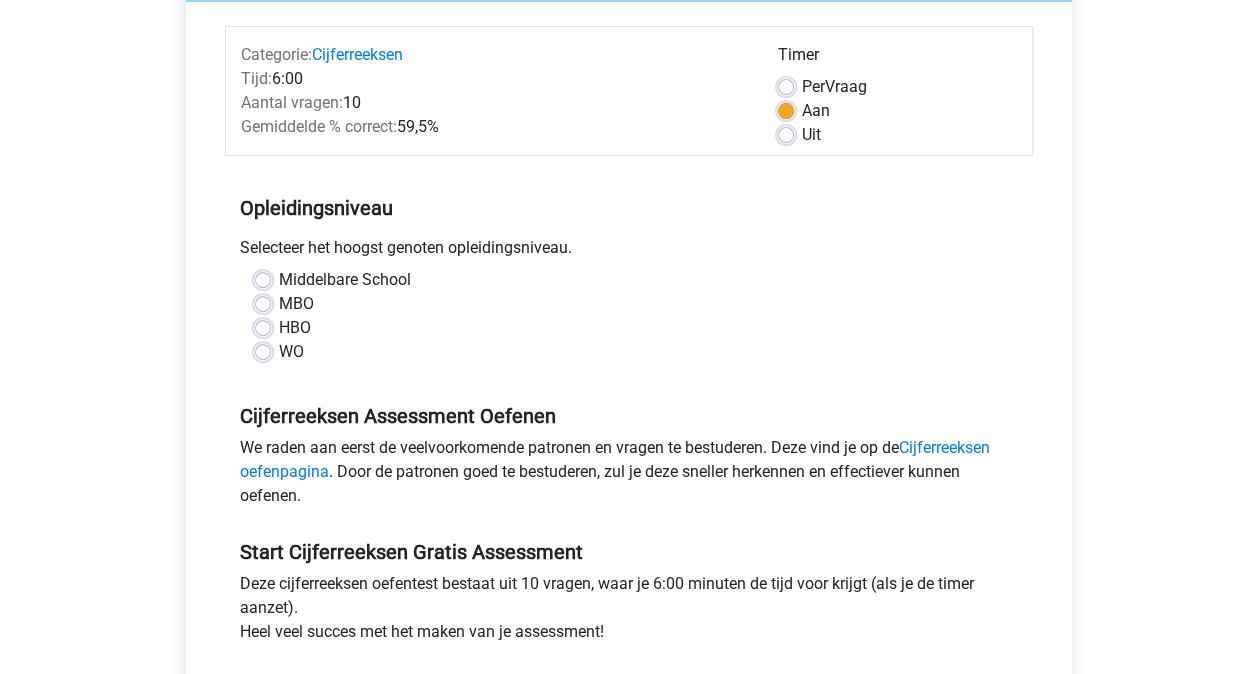 scroll, scrollTop: 280, scrollLeft: 0, axis: vertical 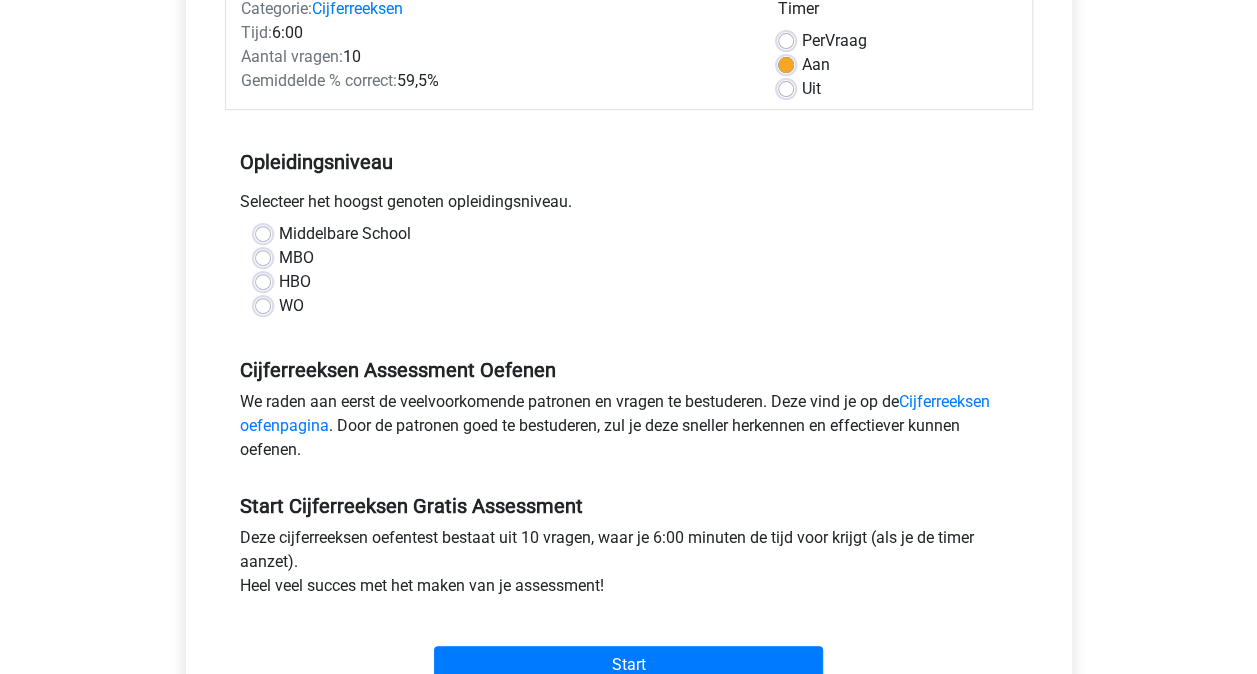 click on "HBO" at bounding box center (295, 282) 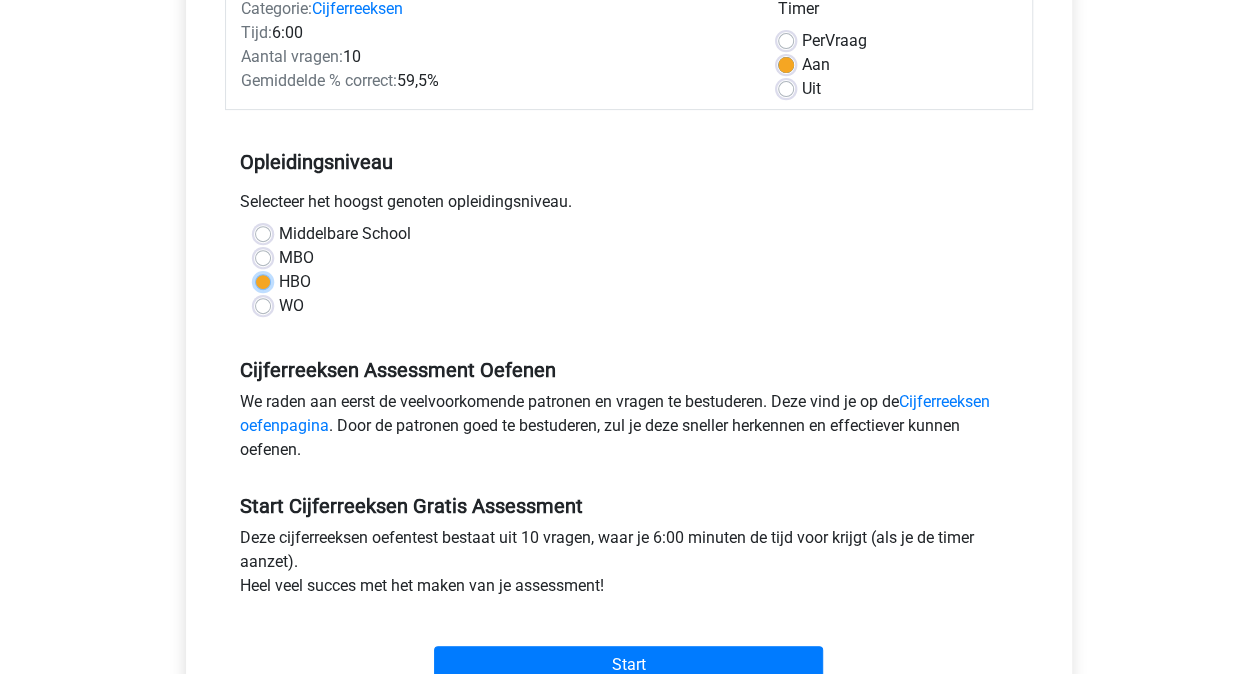 click on "HBO" at bounding box center [263, 280] 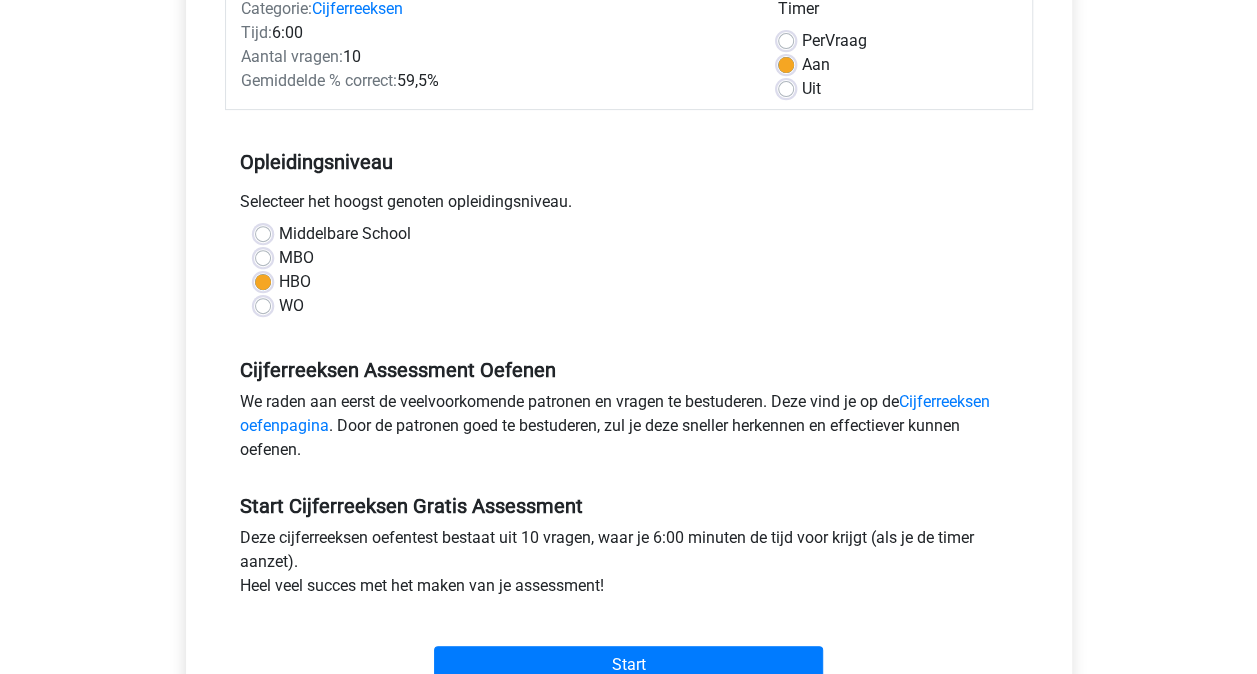 click on "Middelbare School" at bounding box center [345, 234] 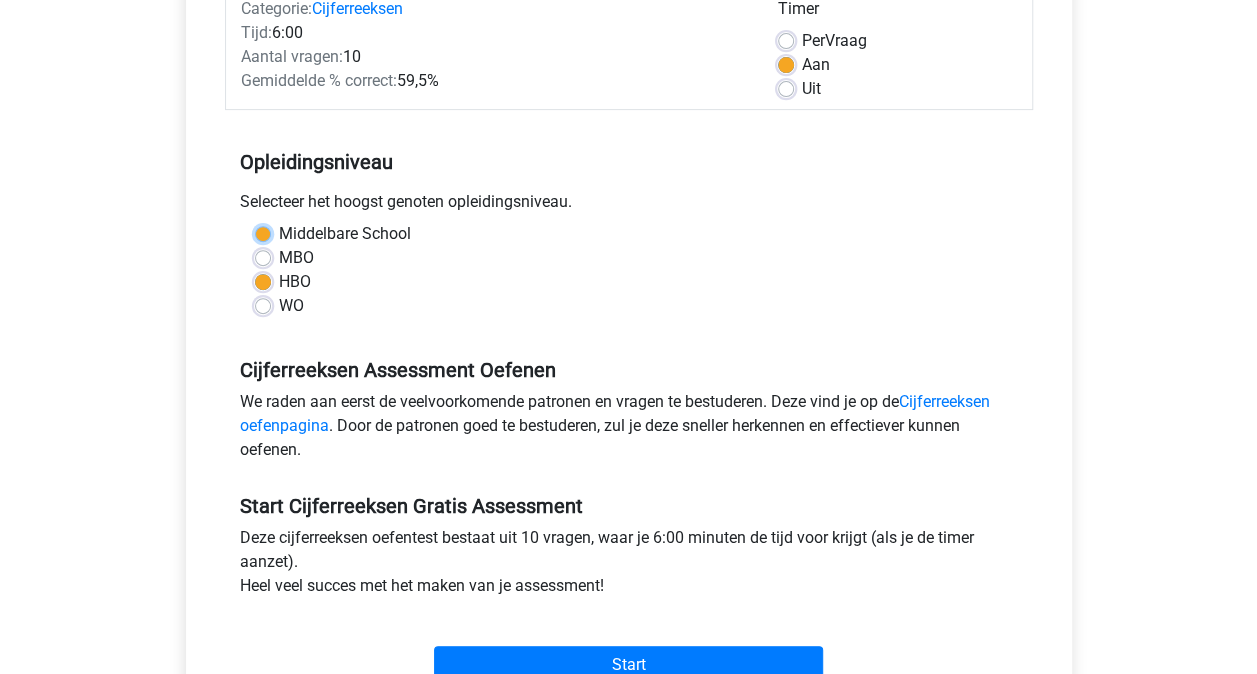 click on "Middelbare School" at bounding box center [263, 232] 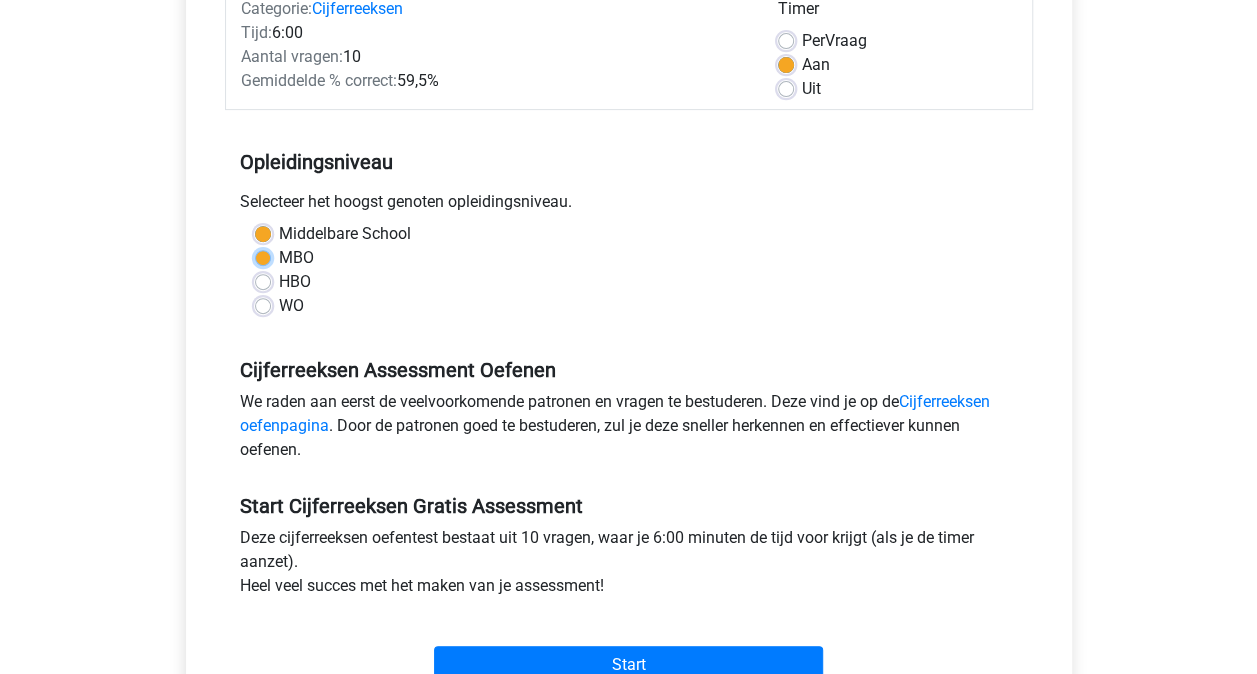 click on "MBO" at bounding box center (263, 256) 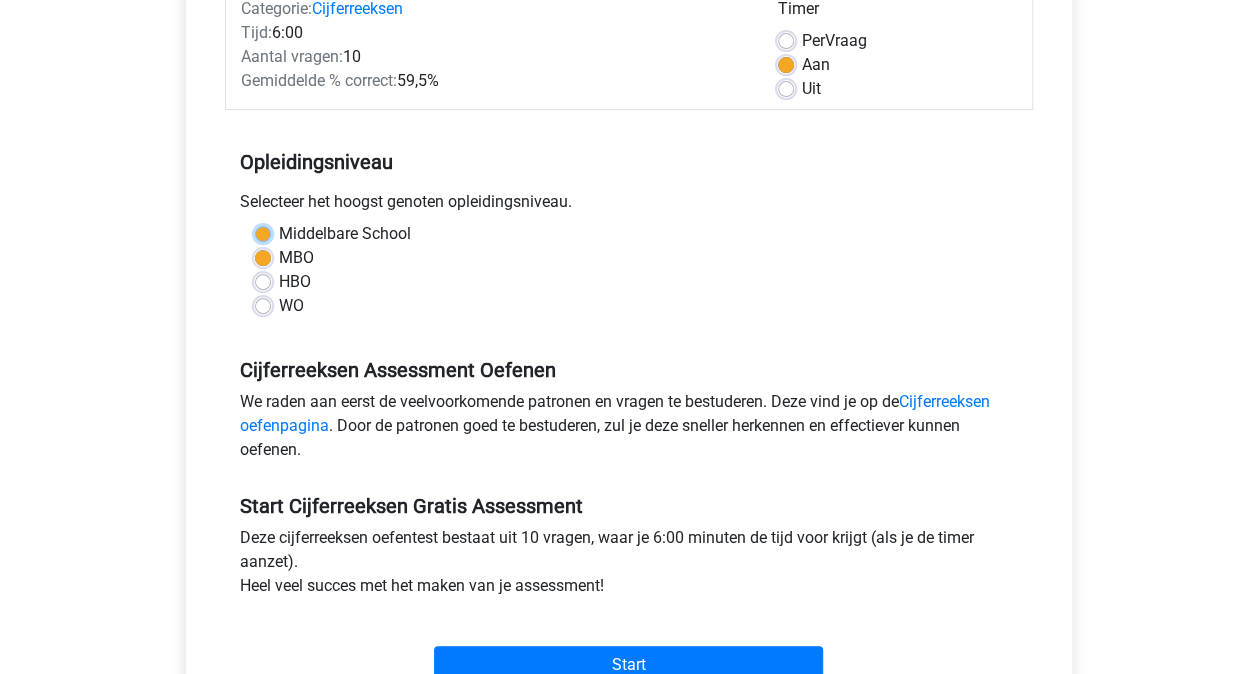 click on "Middelbare School" at bounding box center [263, 232] 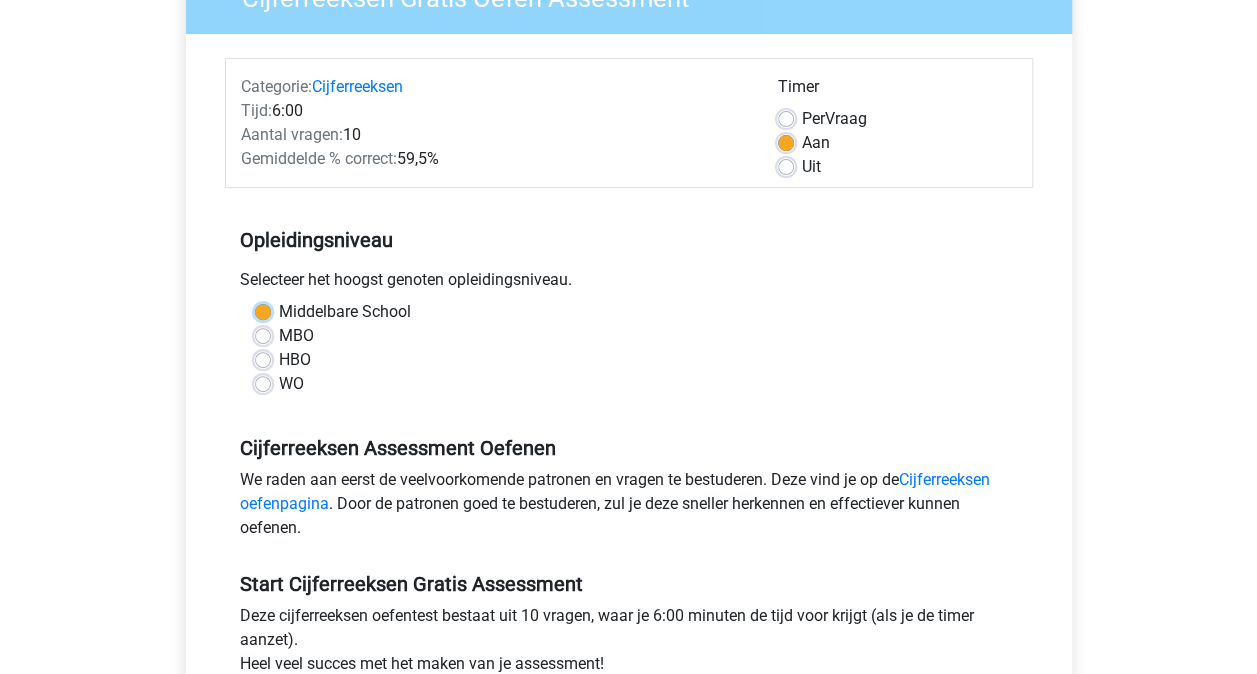scroll, scrollTop: 184, scrollLeft: 0, axis: vertical 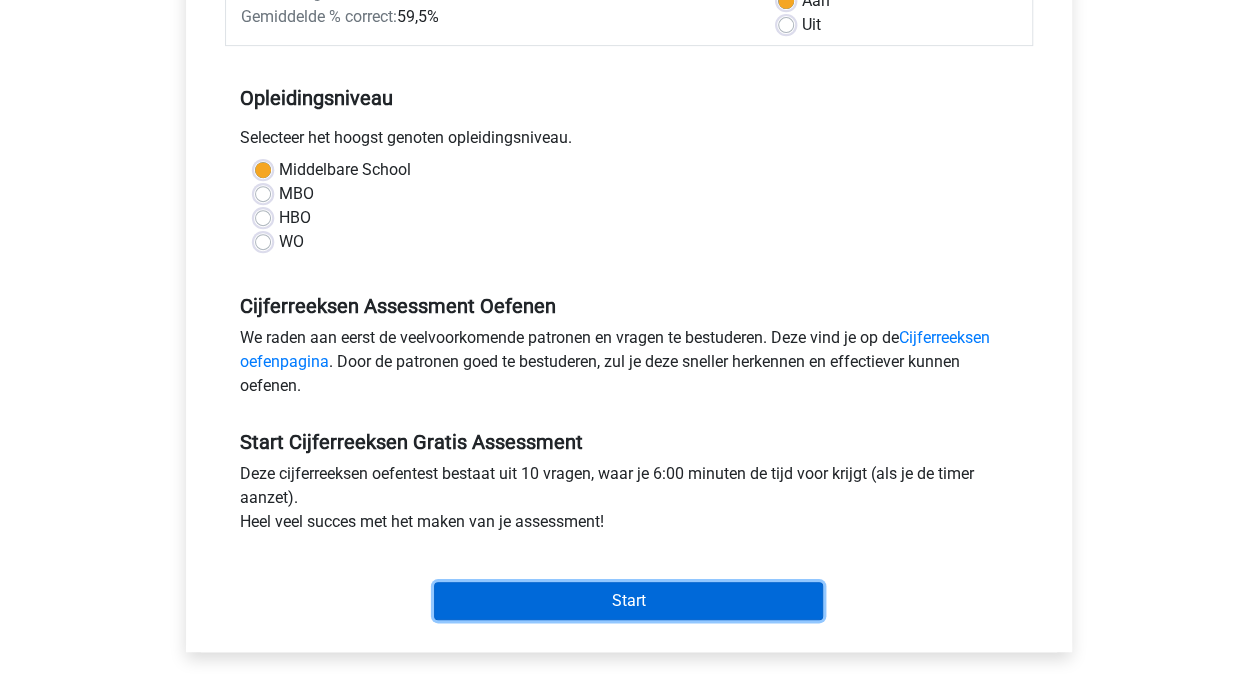 click on "Start" at bounding box center (628, 601) 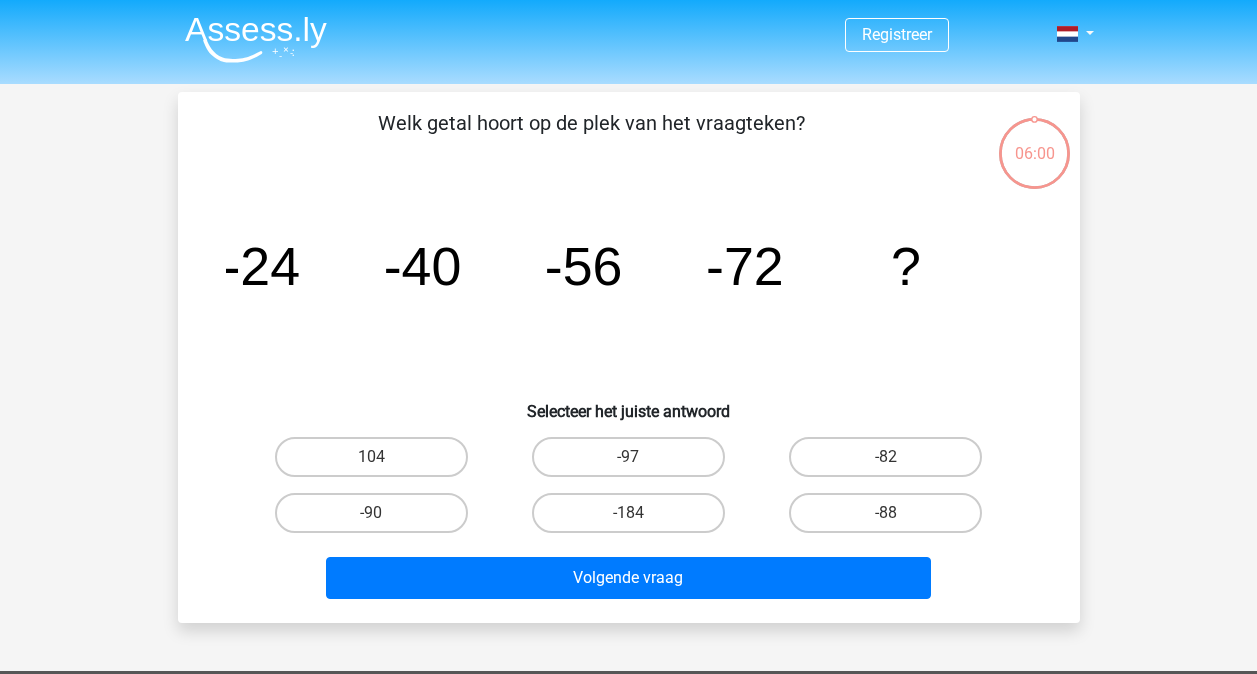 scroll, scrollTop: 0, scrollLeft: 0, axis: both 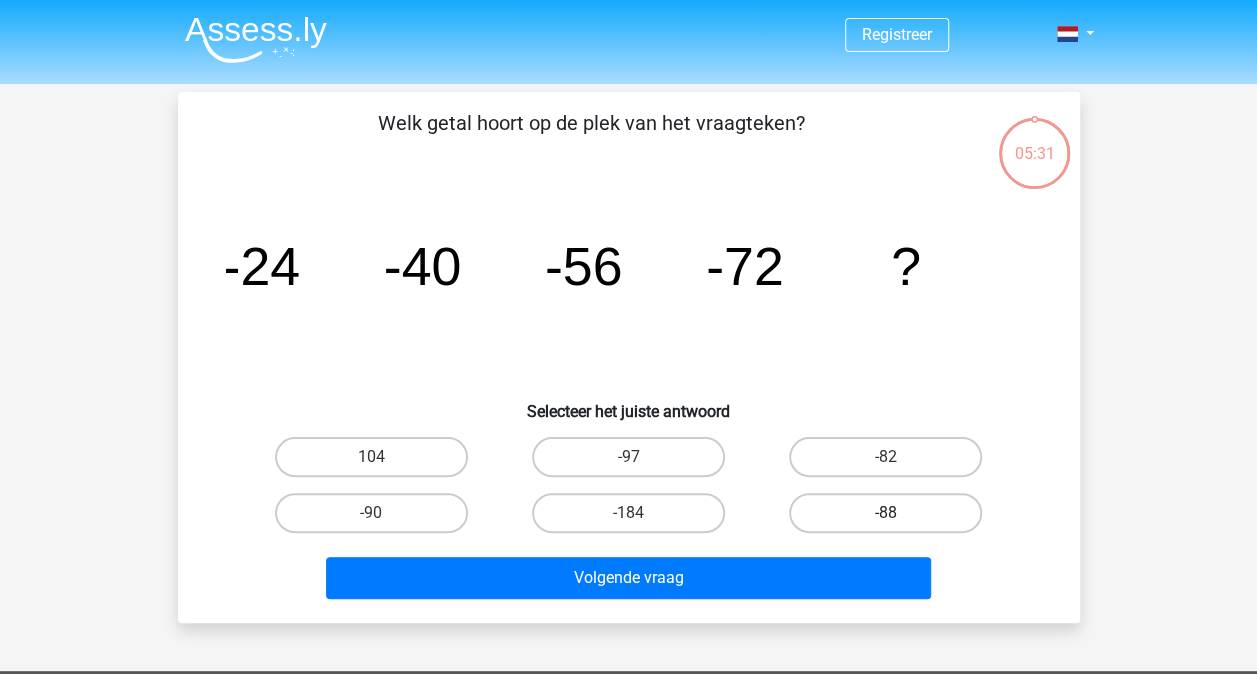 click on "-88" at bounding box center [885, 513] 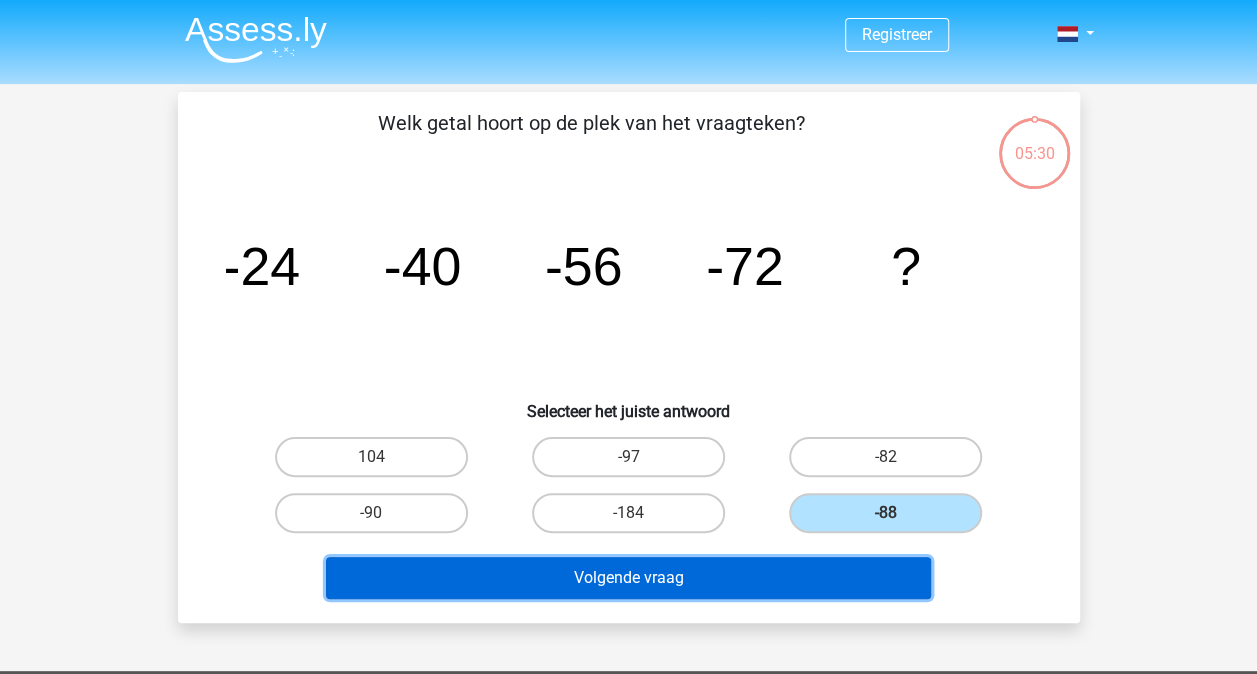 click on "Volgende vraag" at bounding box center [628, 578] 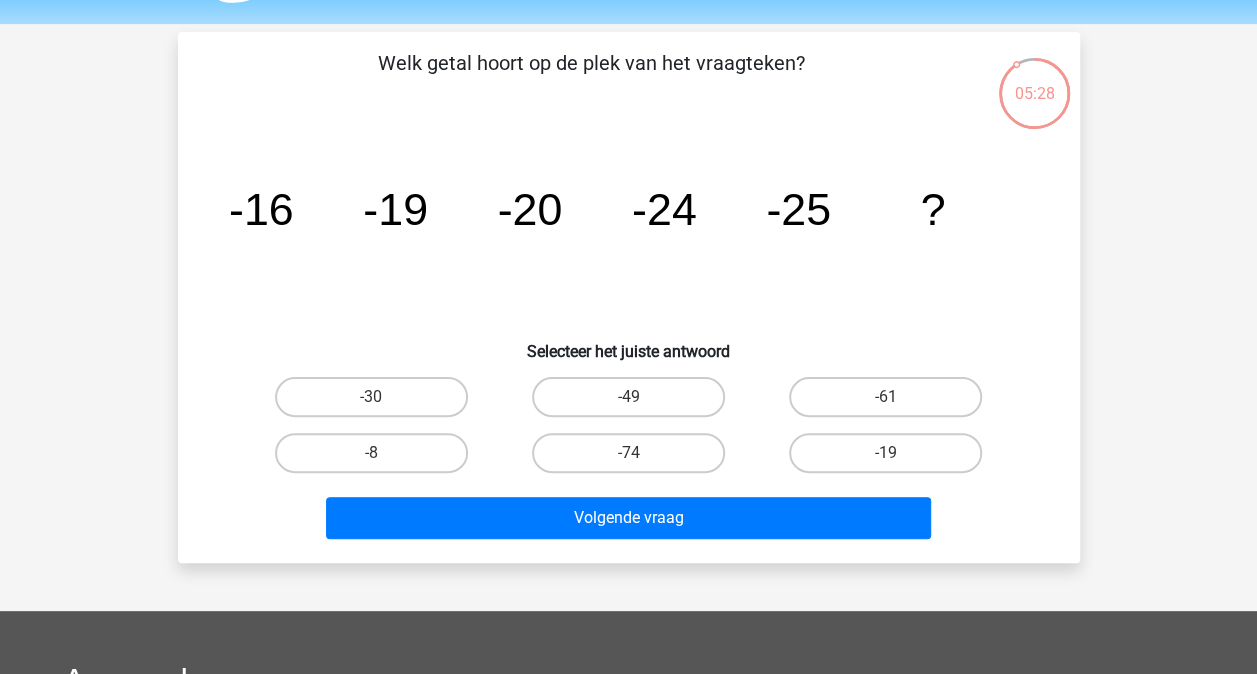 scroll, scrollTop: 0, scrollLeft: 0, axis: both 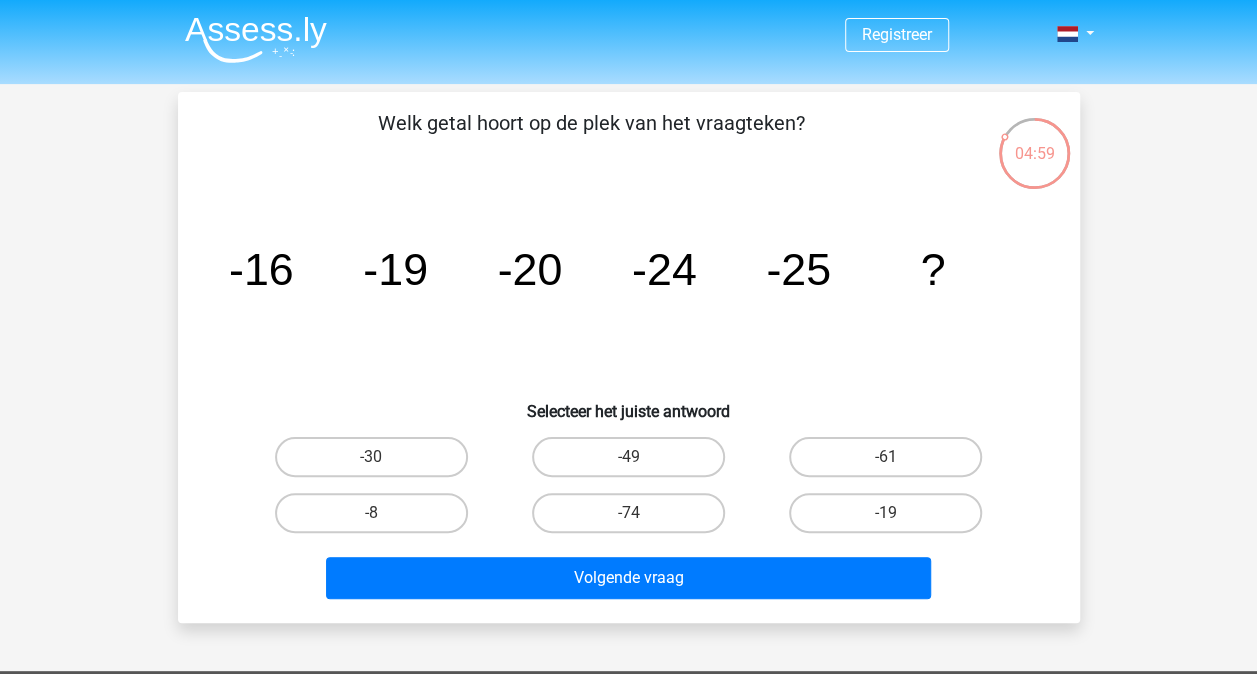 click on "Registreer
Nederlands
English" at bounding box center (628, 599) 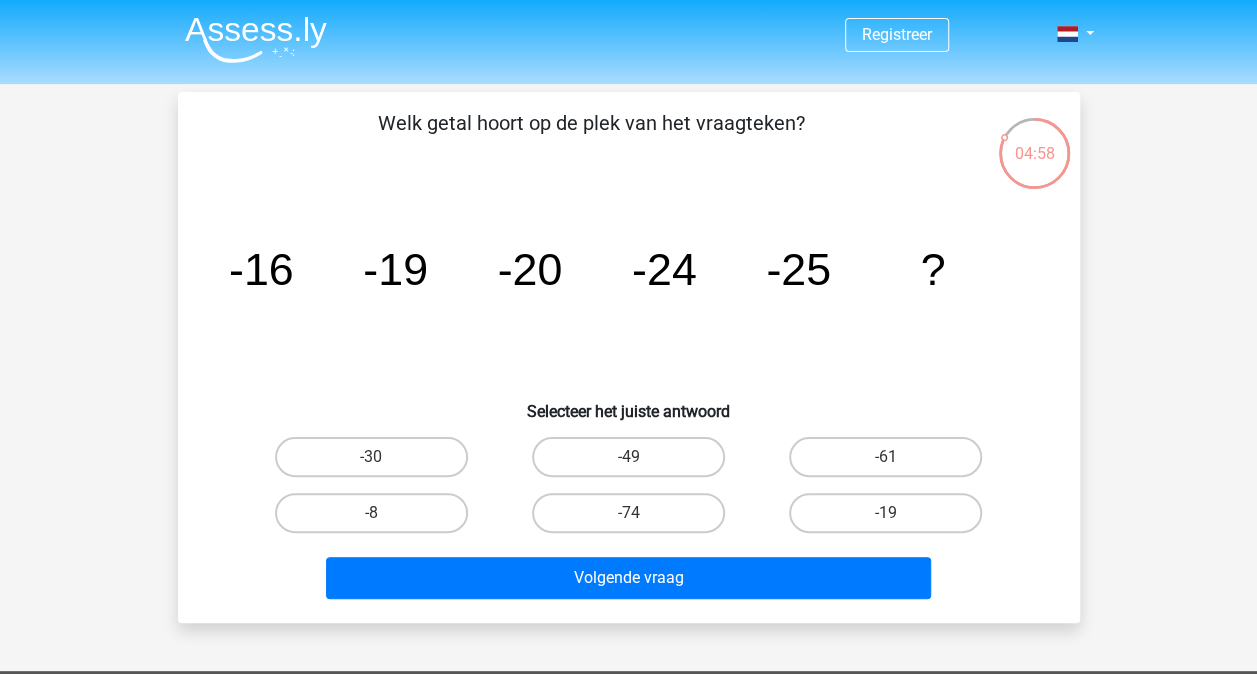click on "Registreer
Nederlands
English" at bounding box center [628, 599] 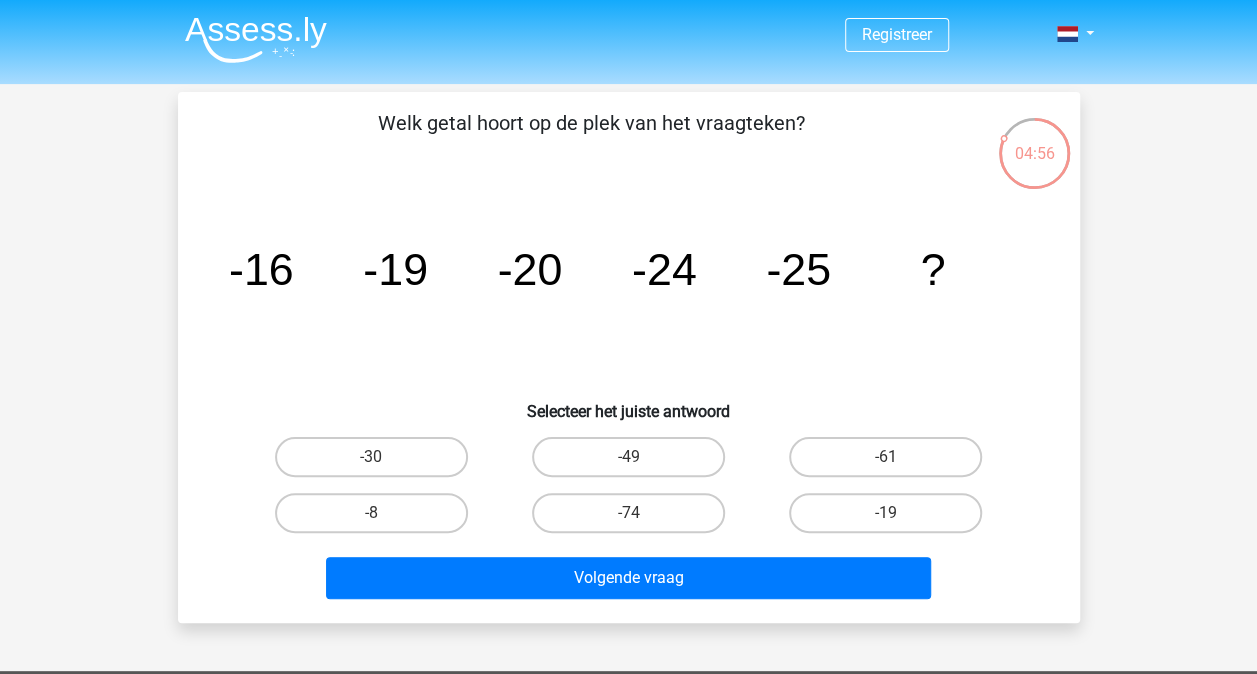 click on "-19" at bounding box center (885, 513) 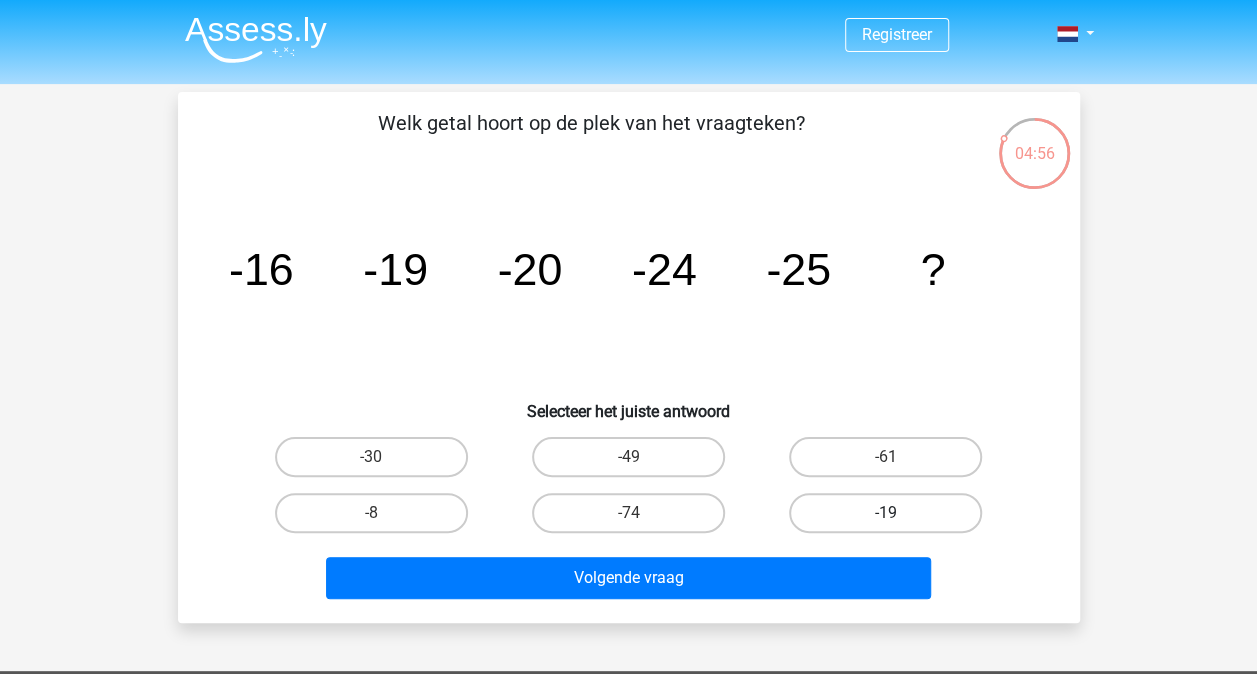 click on "-19" at bounding box center (892, 519) 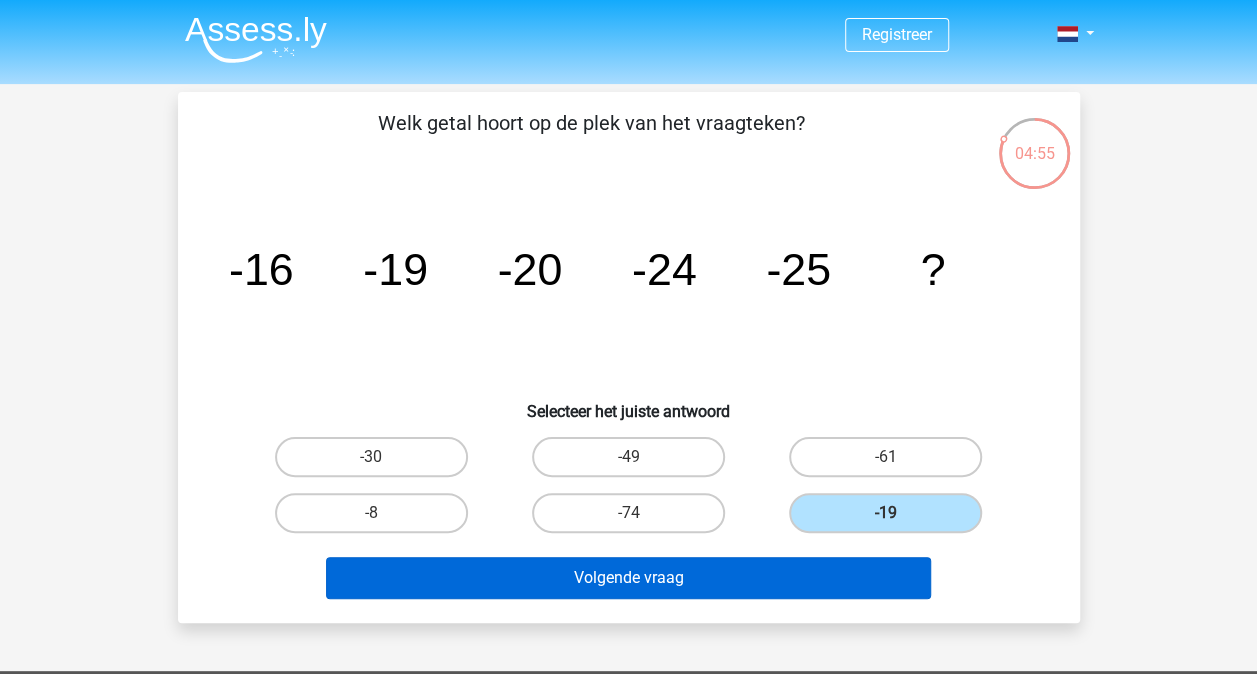 click on "Volgende vraag" at bounding box center [628, 578] 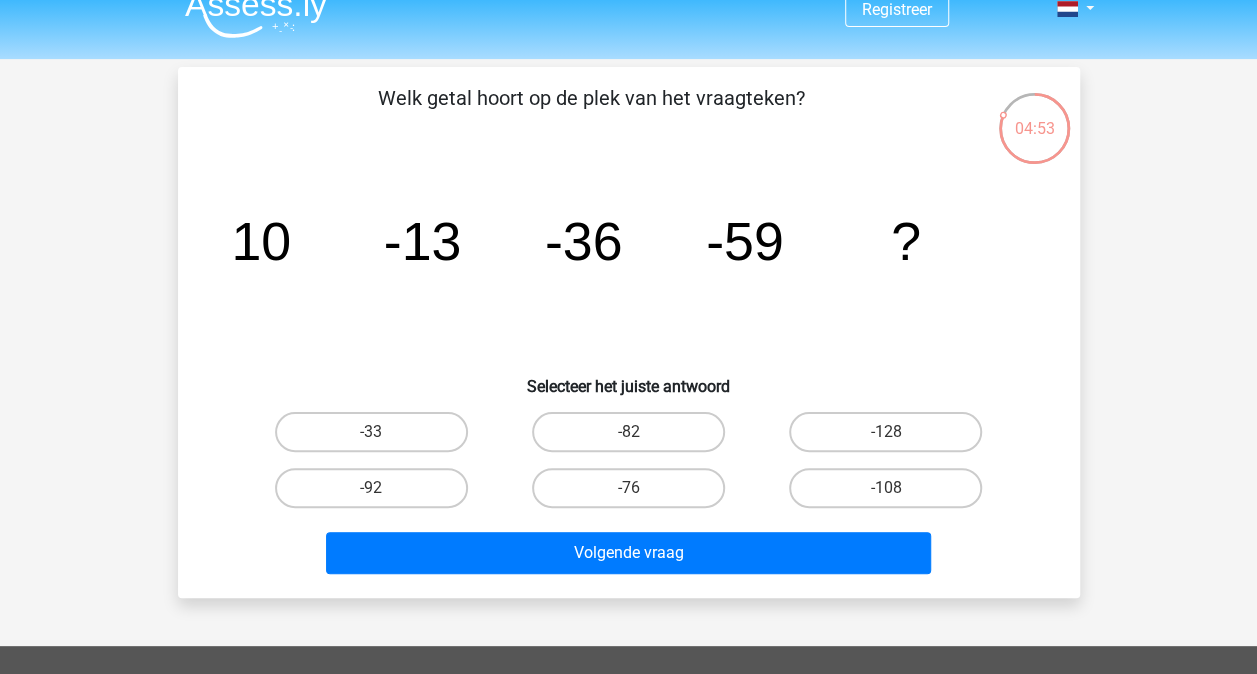 scroll, scrollTop: 23, scrollLeft: 0, axis: vertical 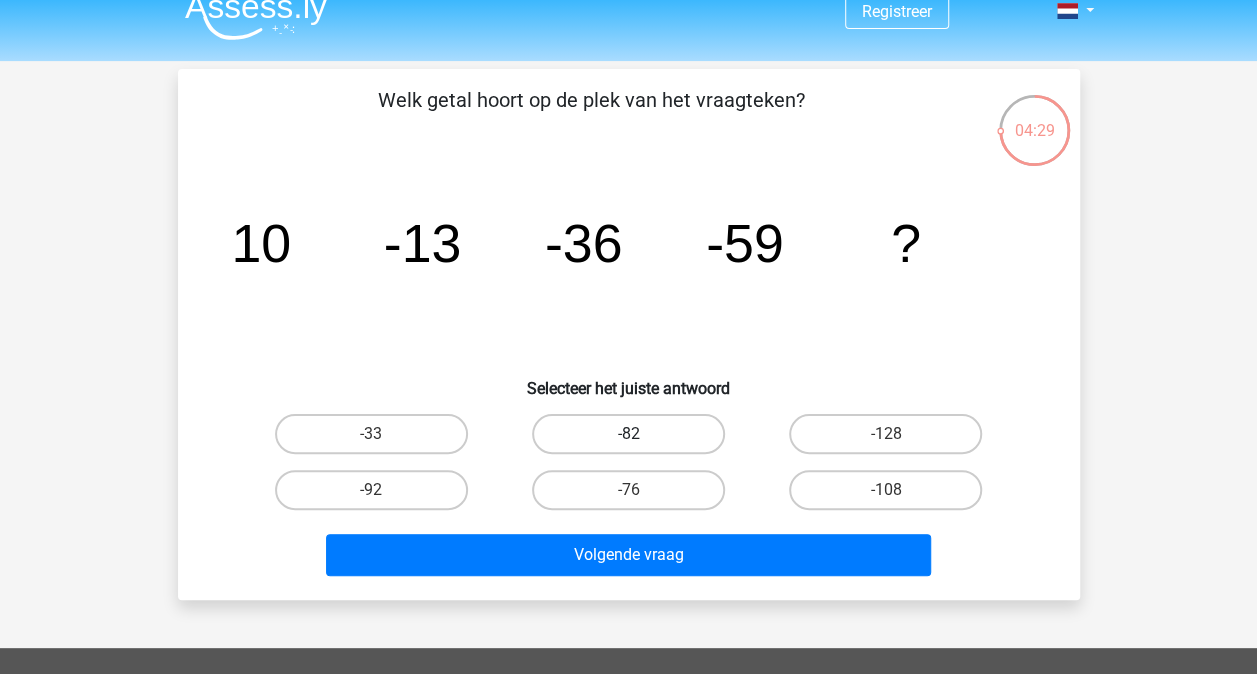 click on "-82" at bounding box center (628, 434) 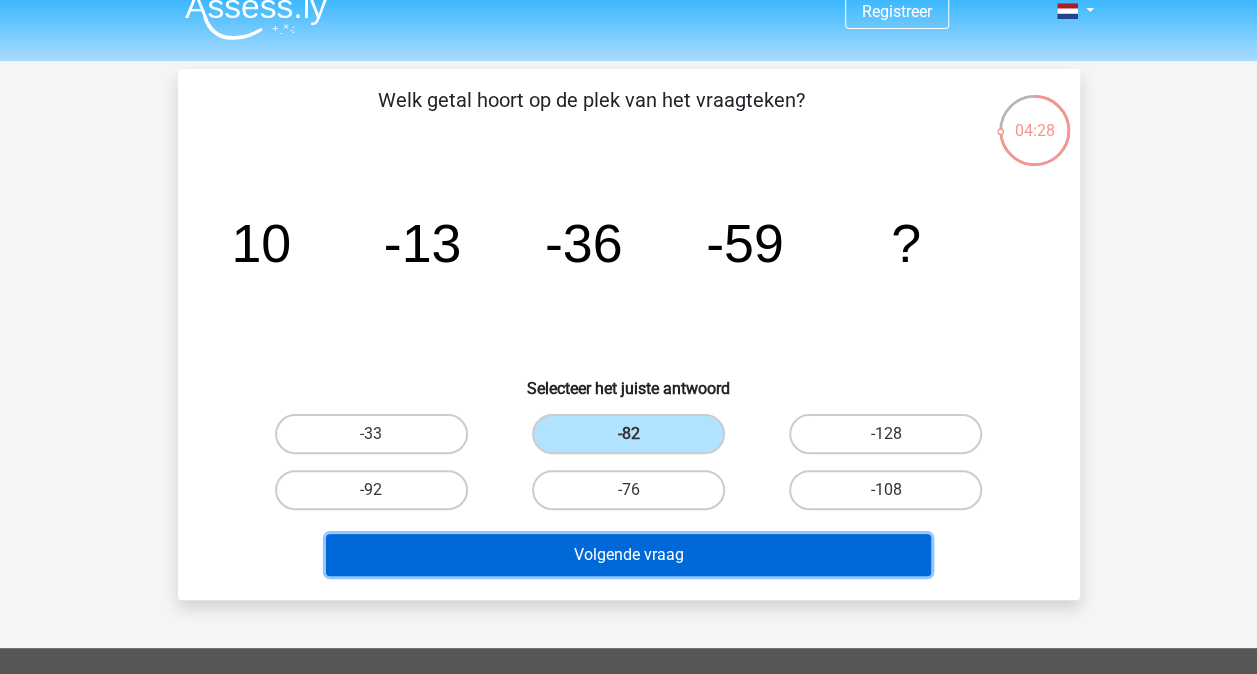 click on "Volgende vraag" at bounding box center [628, 555] 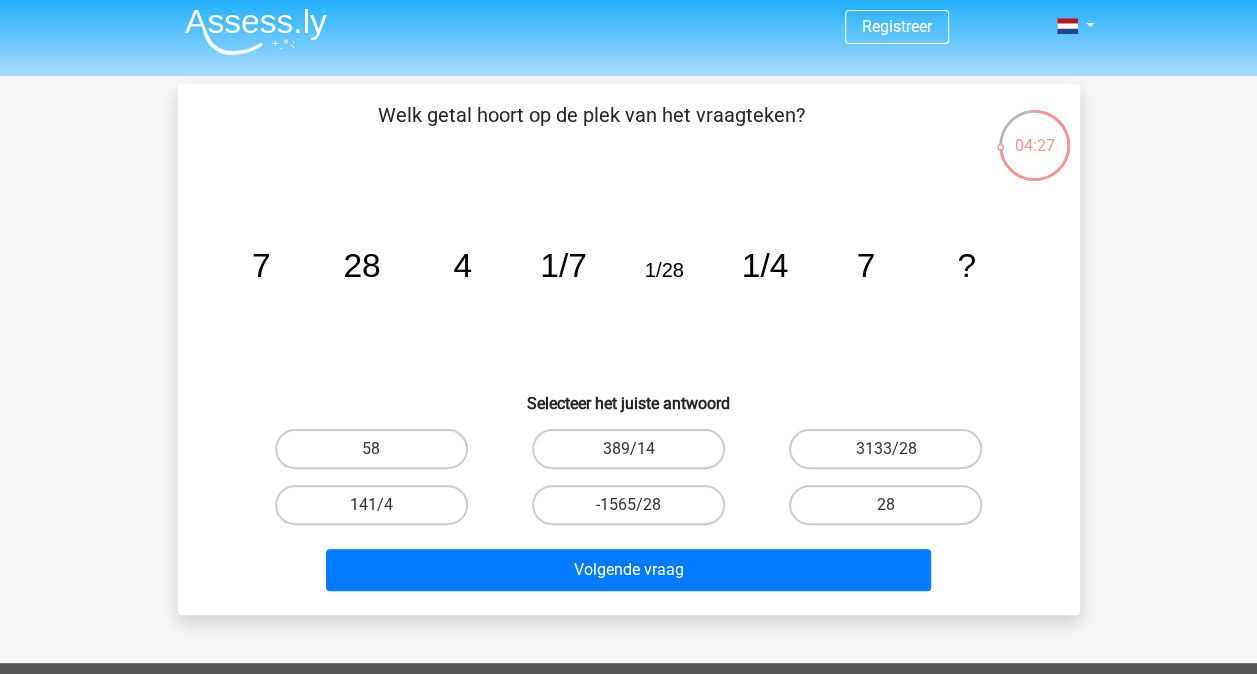 scroll, scrollTop: 0, scrollLeft: 0, axis: both 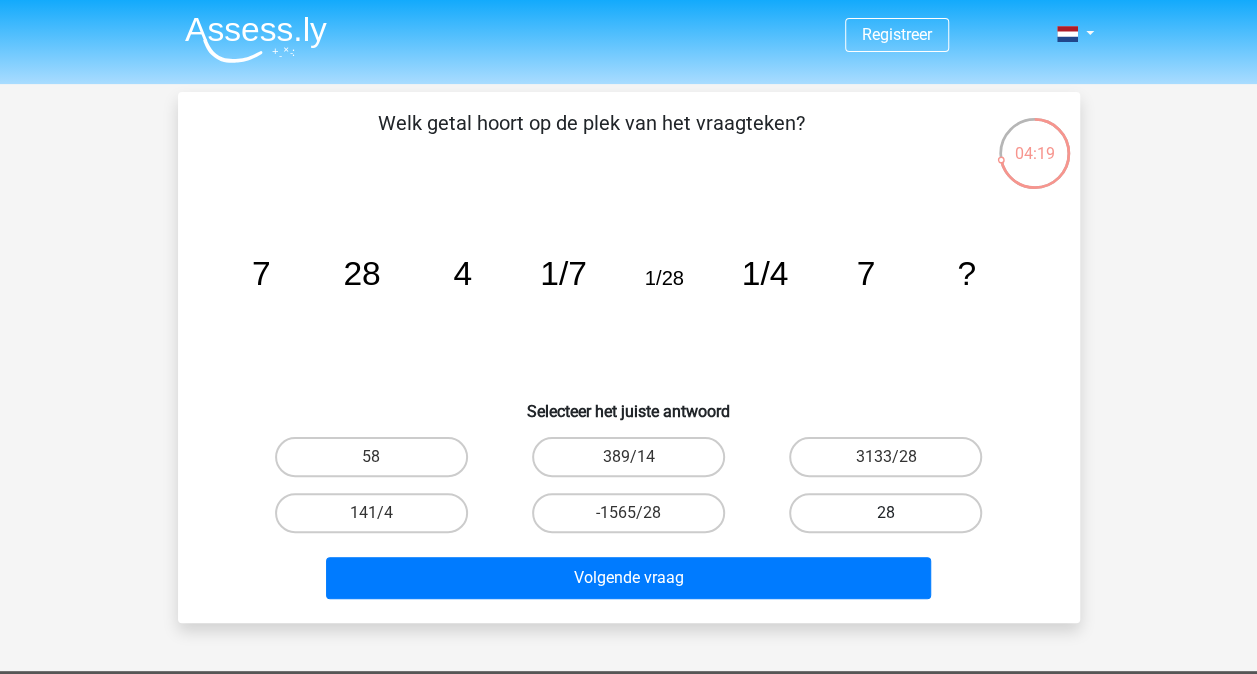 click on "28" at bounding box center [885, 513] 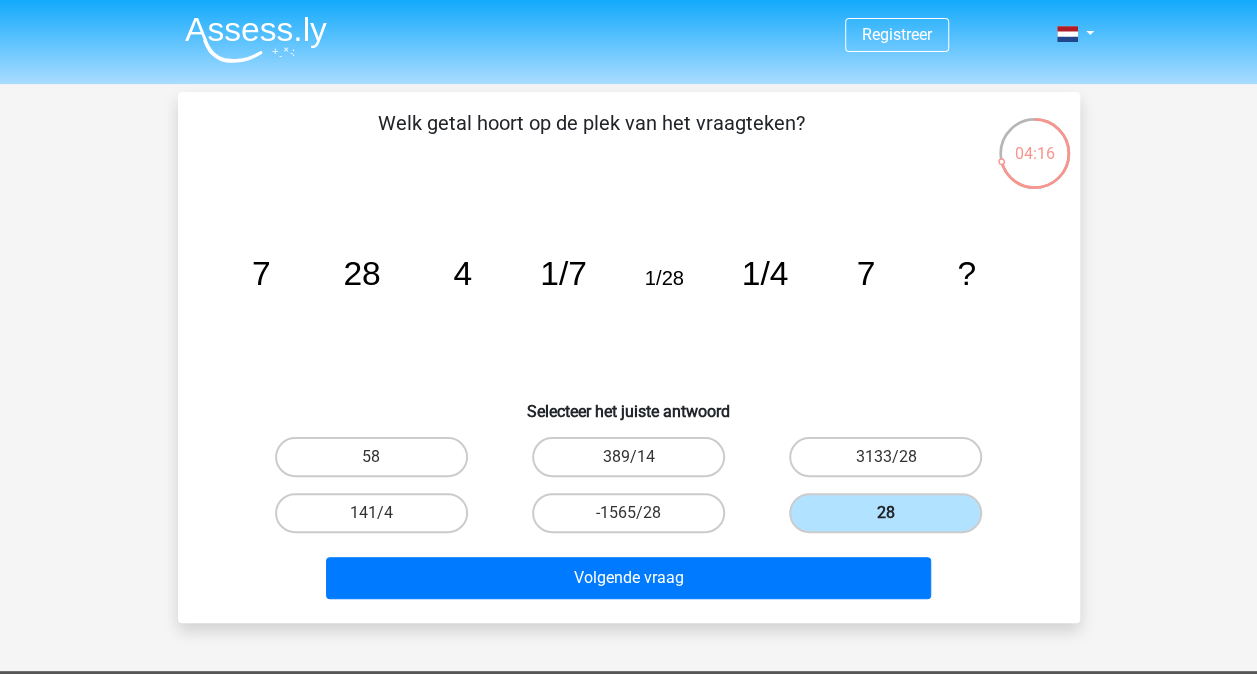 click on "Volgende vraag" at bounding box center (628, 578) 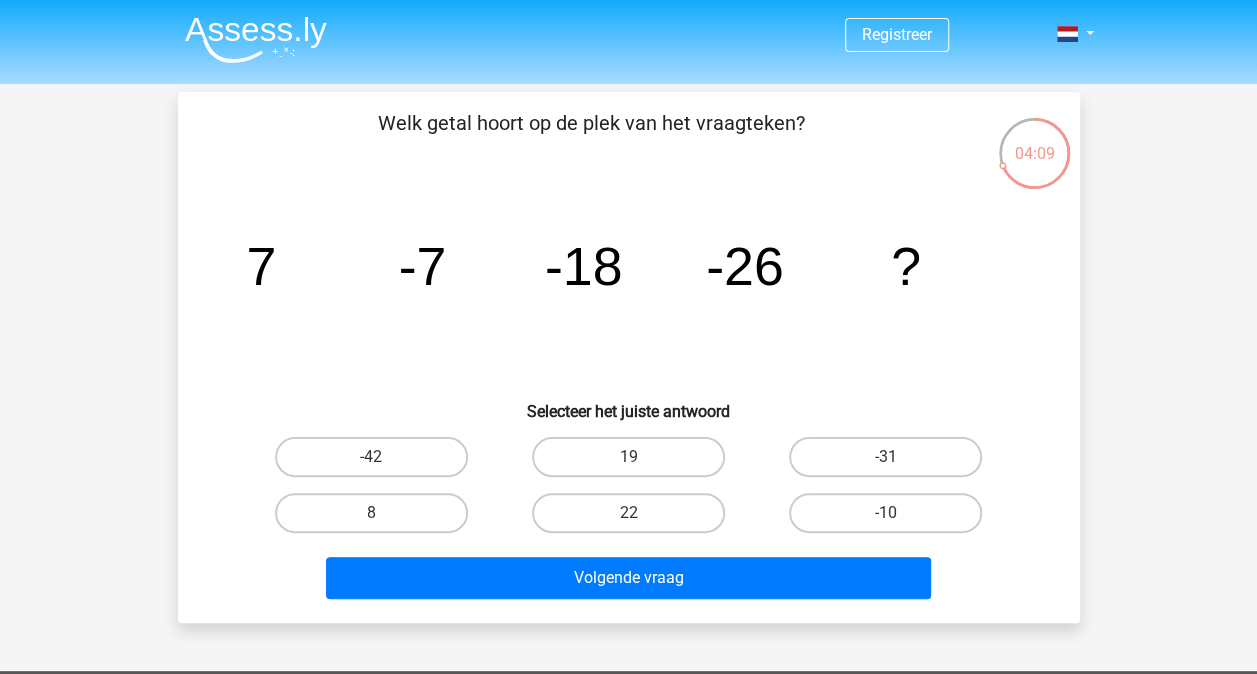 scroll, scrollTop: 0, scrollLeft: 0, axis: both 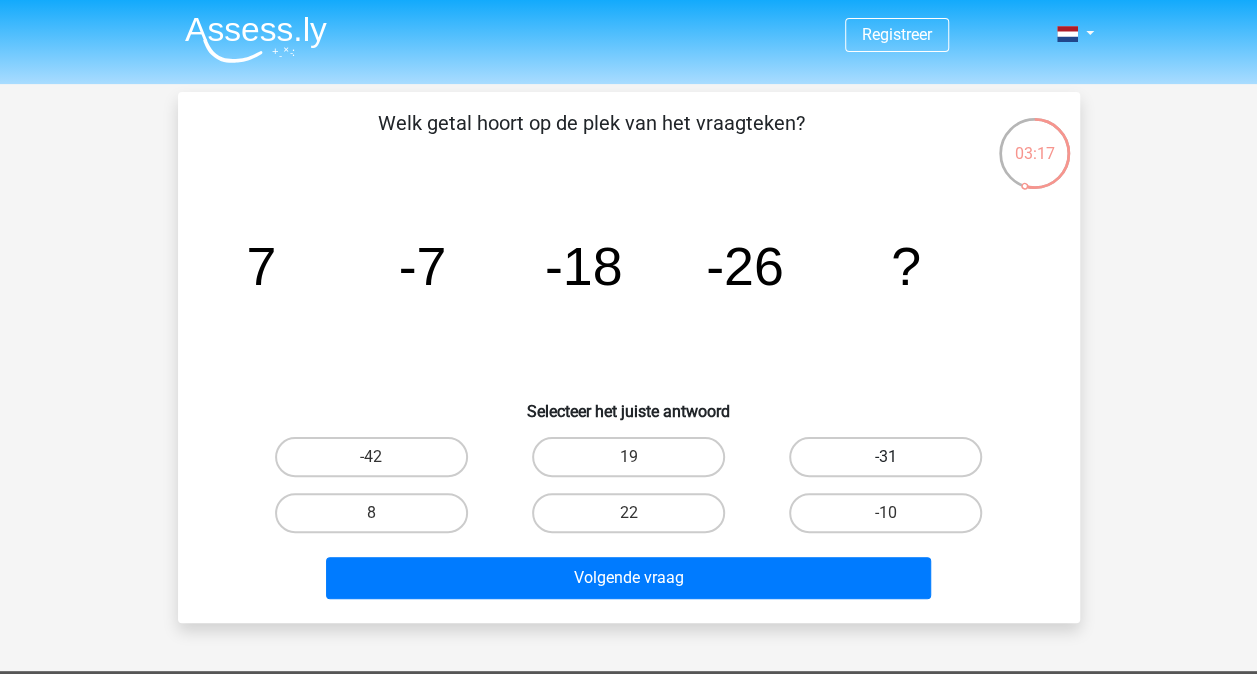 click on "-31" at bounding box center (885, 457) 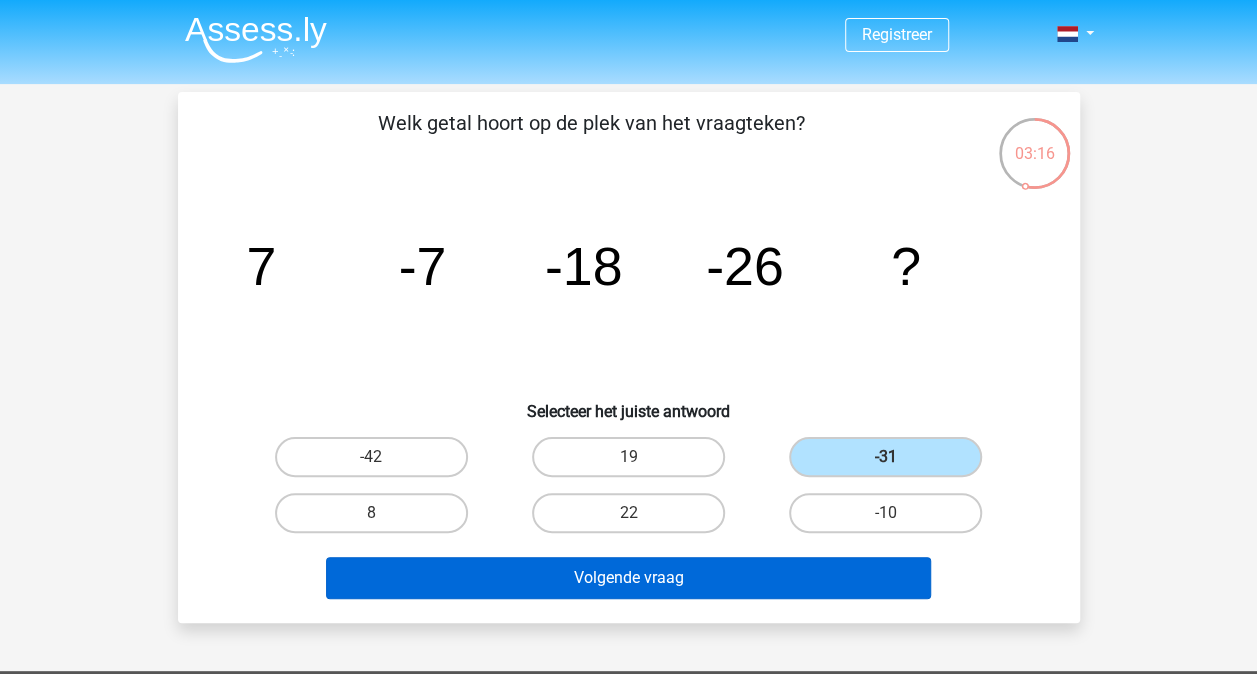 click on "Volgende vraag" at bounding box center (628, 578) 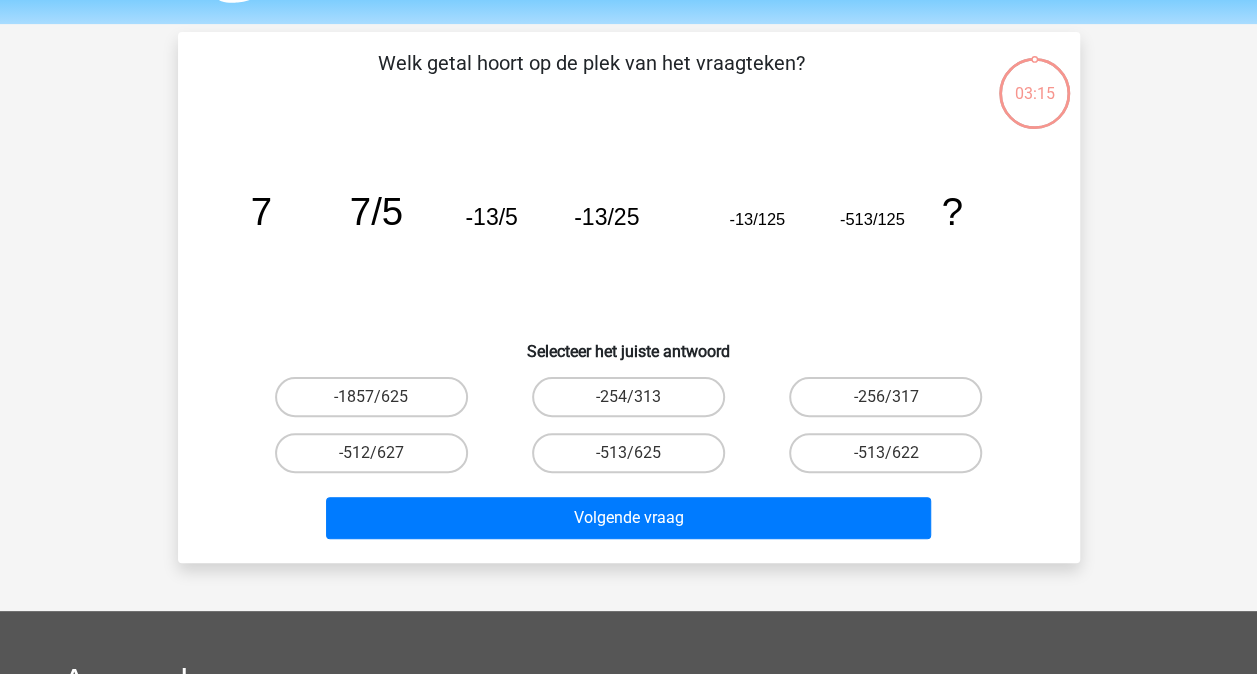 scroll, scrollTop: 92, scrollLeft: 0, axis: vertical 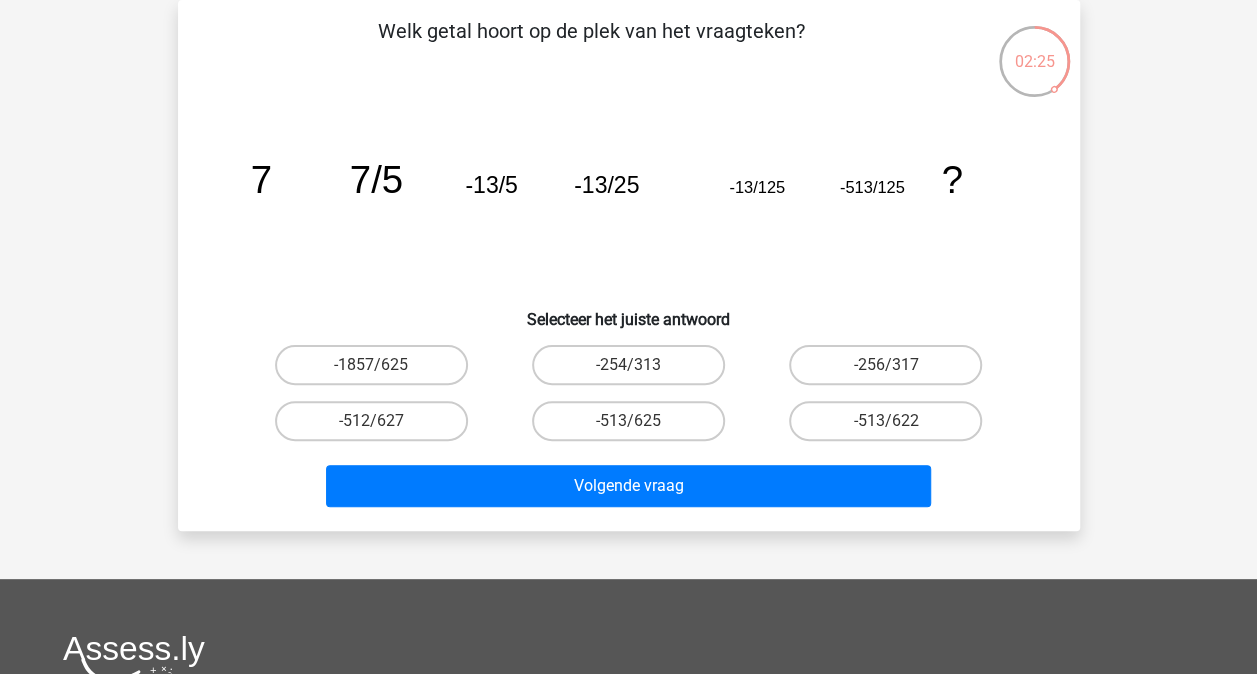 click on "-254/313" at bounding box center (628, 365) 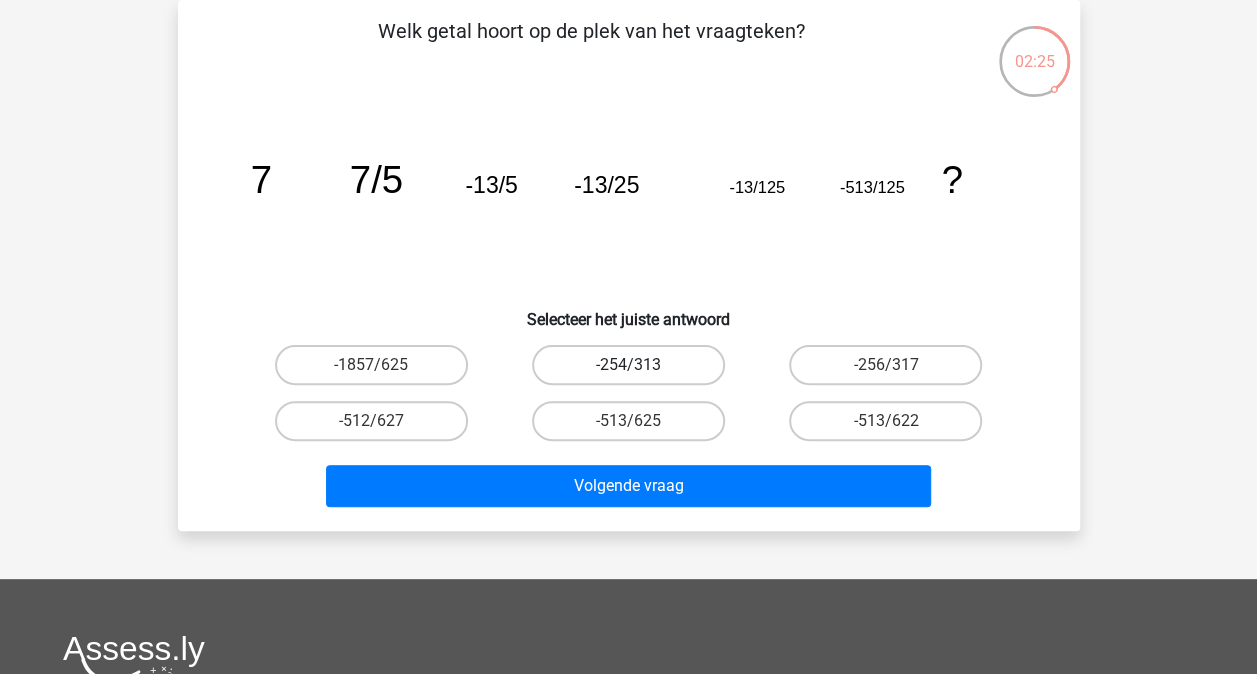 click on "-254/313" at bounding box center (634, 371) 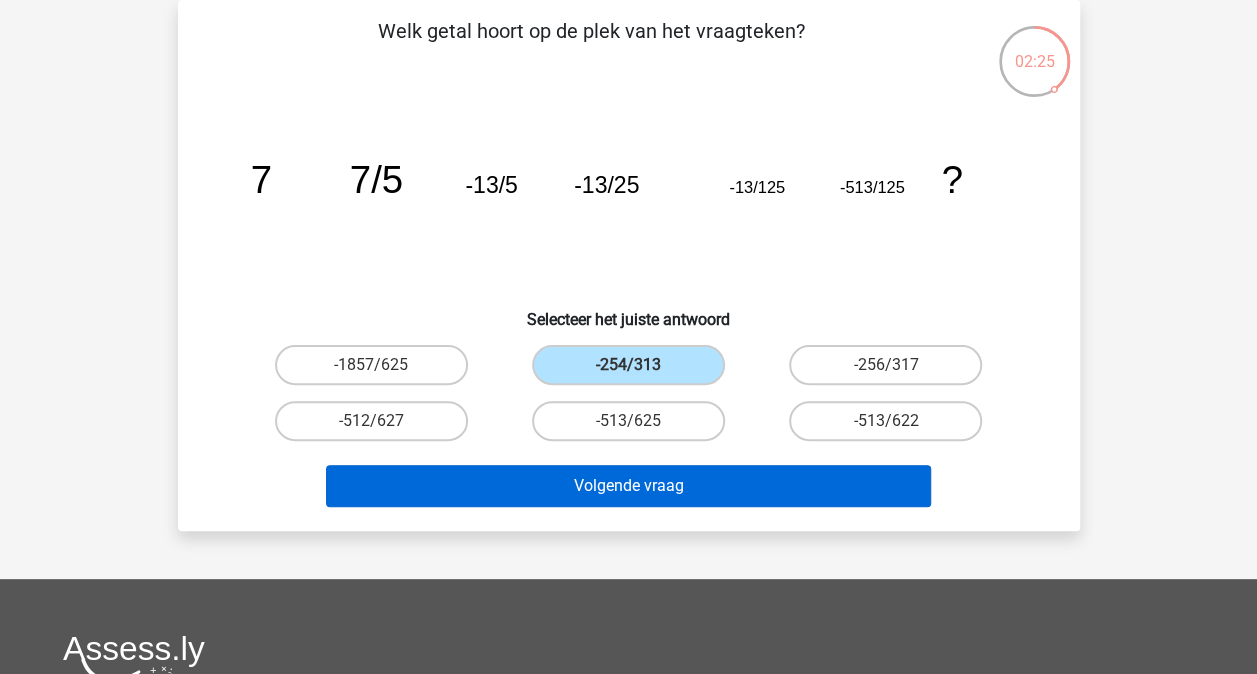 click on "Volgende vraag" at bounding box center [628, 486] 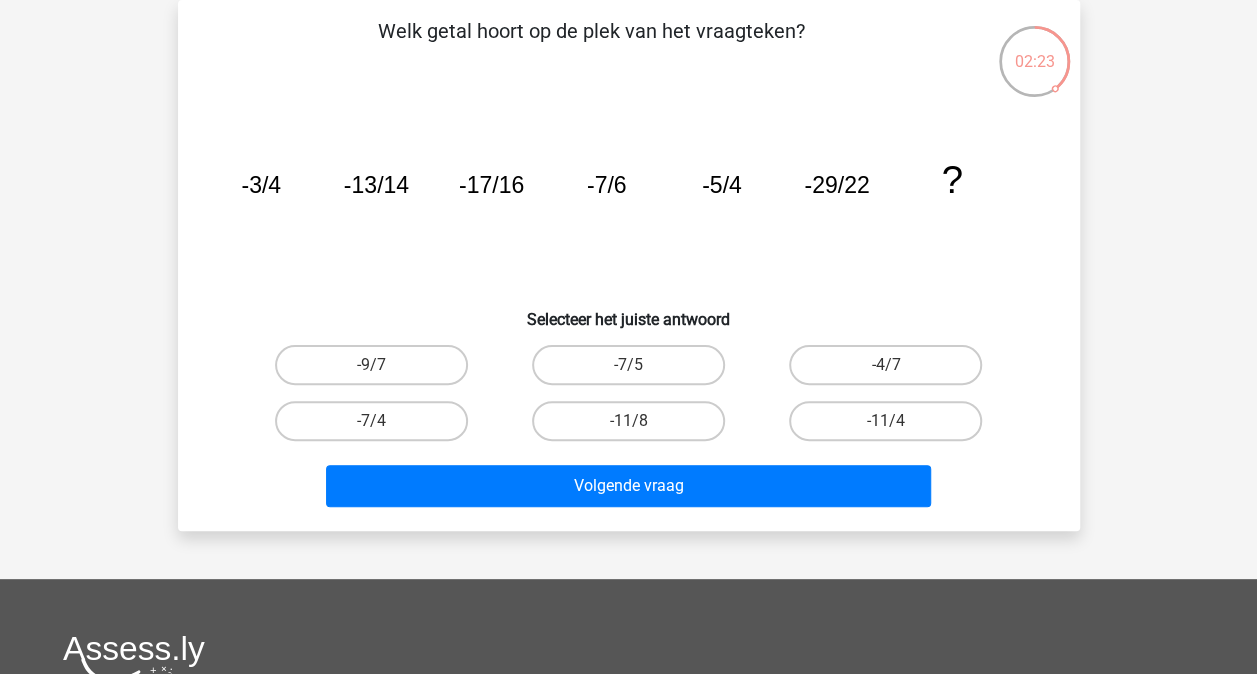 scroll, scrollTop: 0, scrollLeft: 0, axis: both 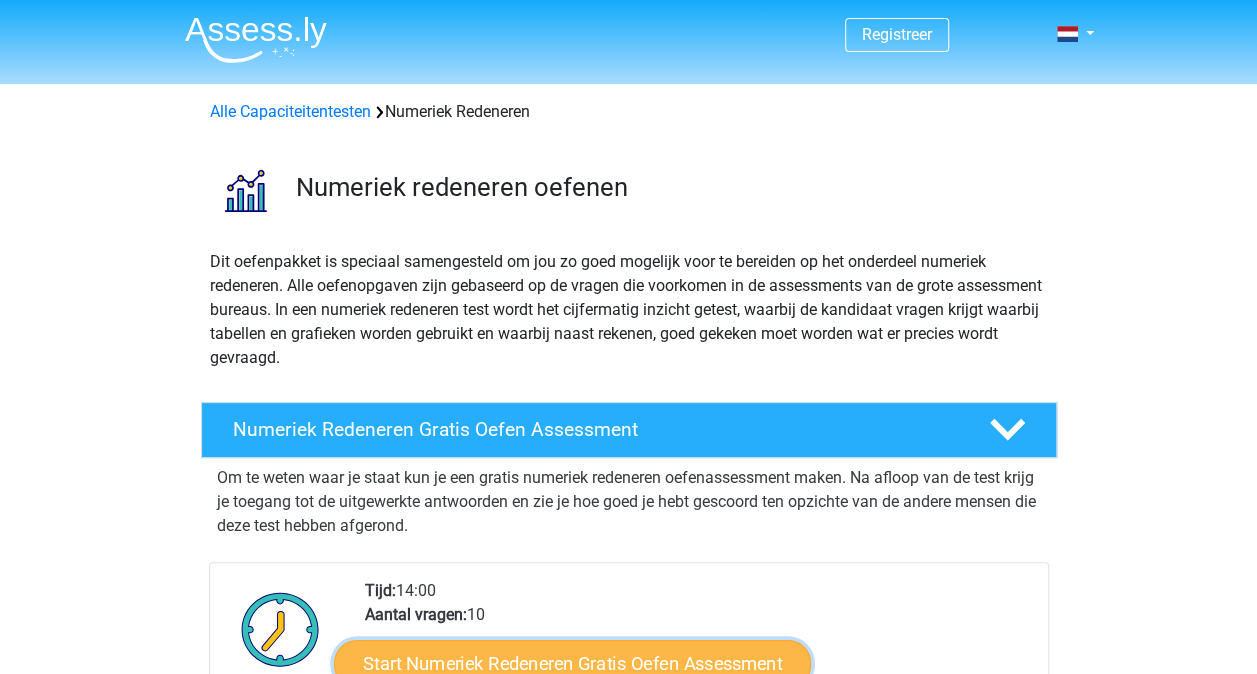 click on "Start Numeriek Redeneren
Gratis Oefen Assessment" at bounding box center [572, 663] 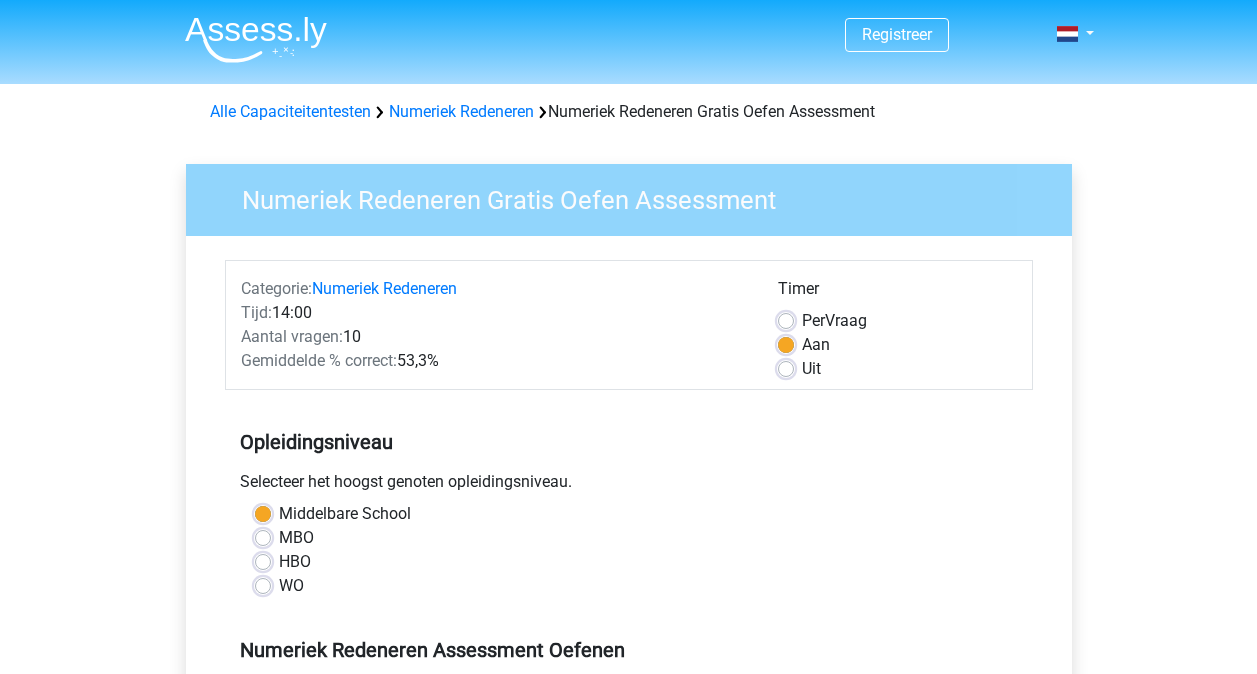 scroll, scrollTop: 0, scrollLeft: 0, axis: both 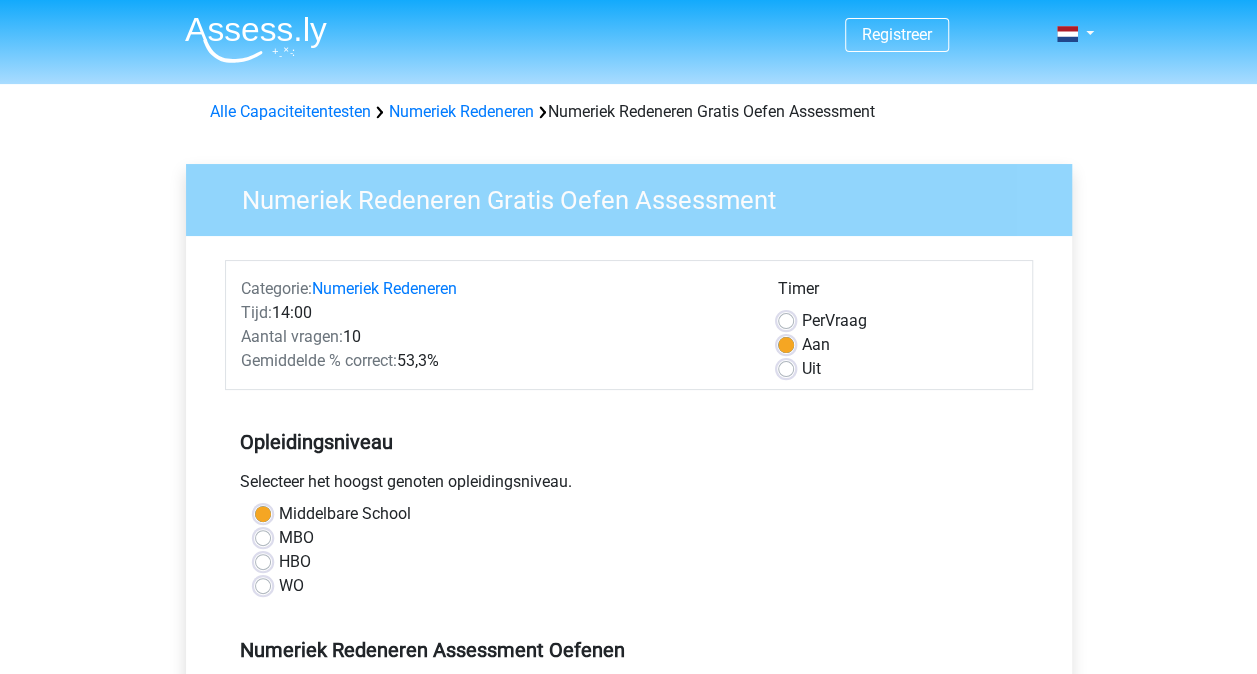 click on "Uit" at bounding box center [811, 369] 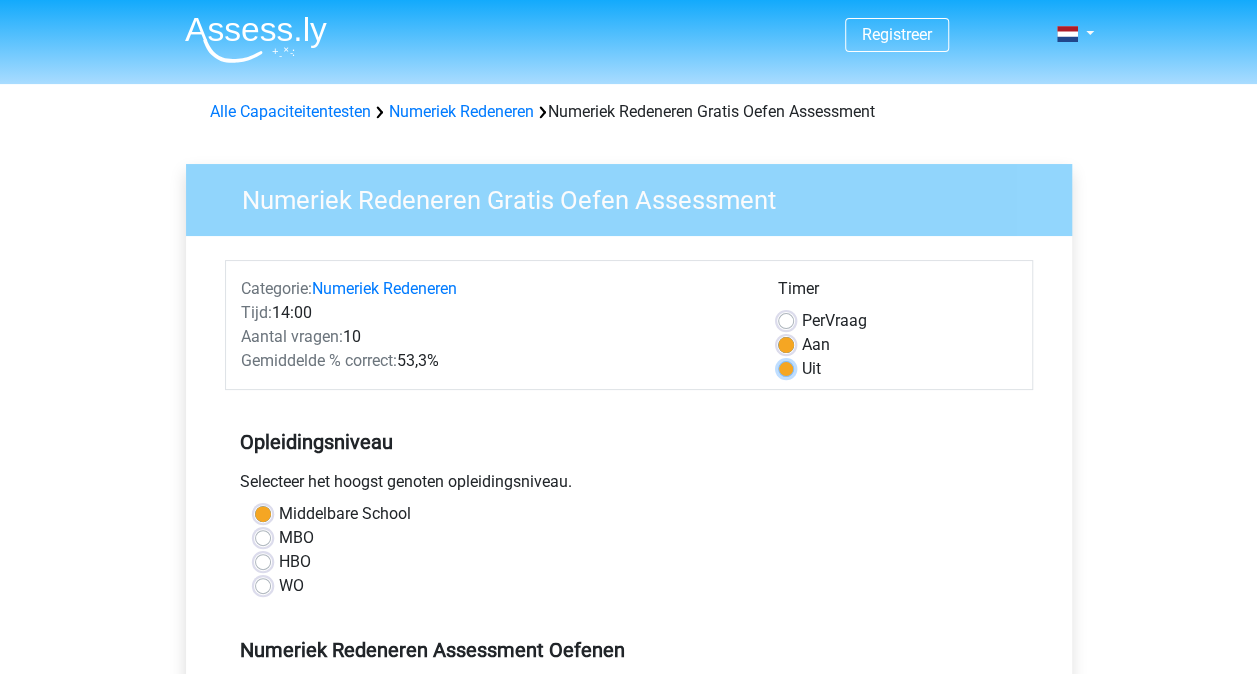 radio on "true" 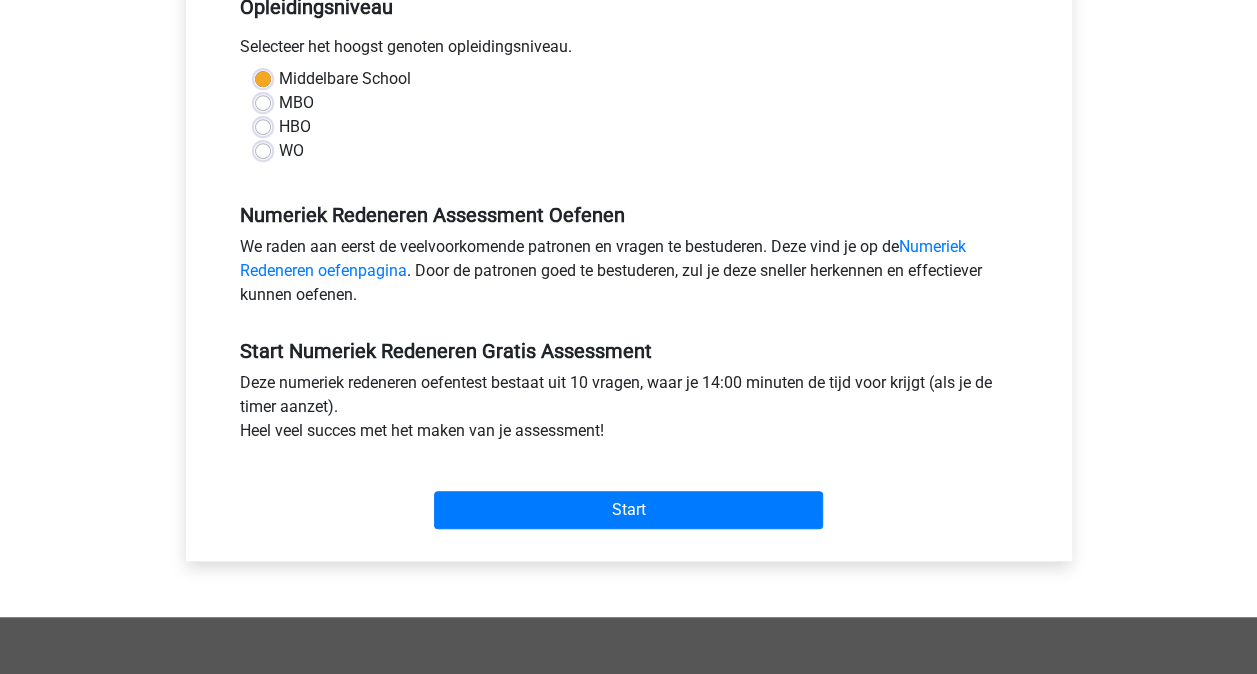 scroll, scrollTop: 436, scrollLeft: 0, axis: vertical 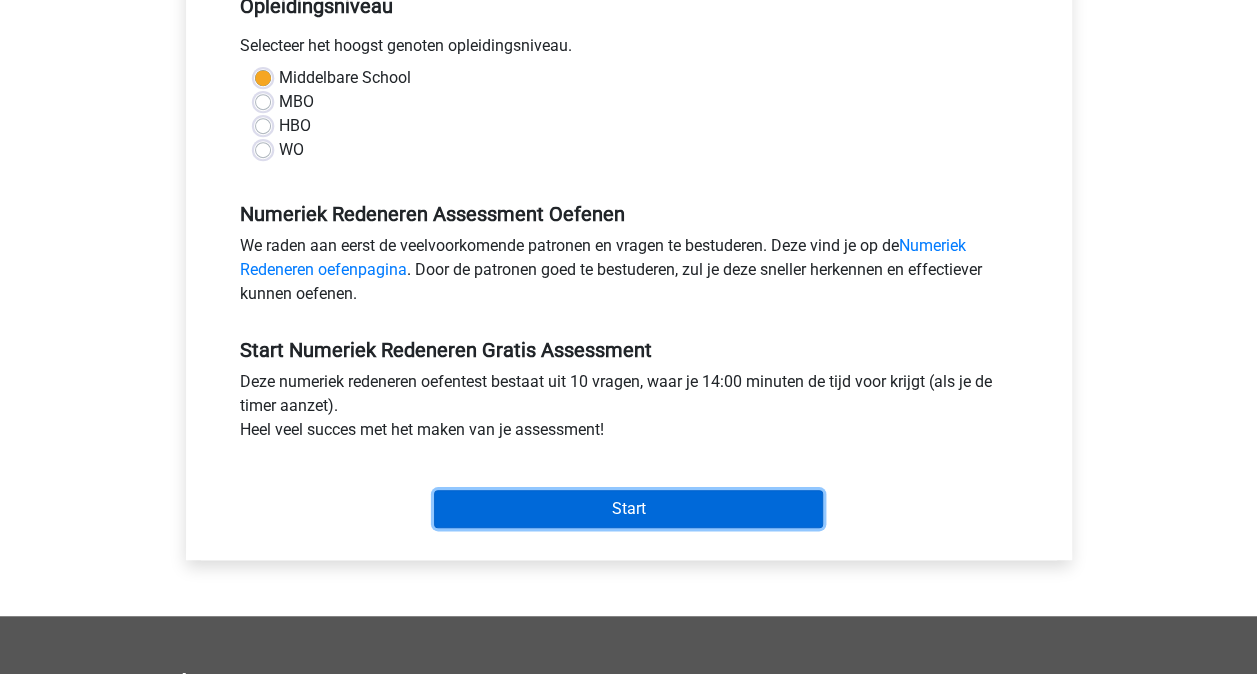 click on "Start" at bounding box center (628, 509) 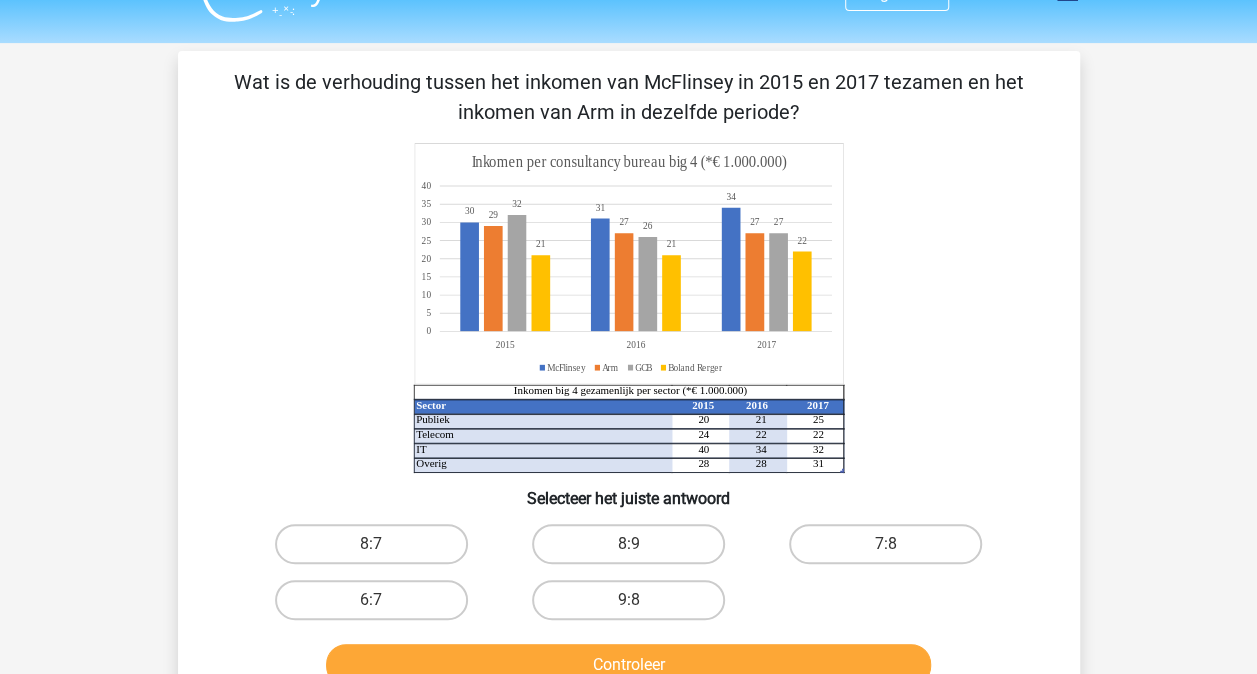 scroll, scrollTop: 70, scrollLeft: 0, axis: vertical 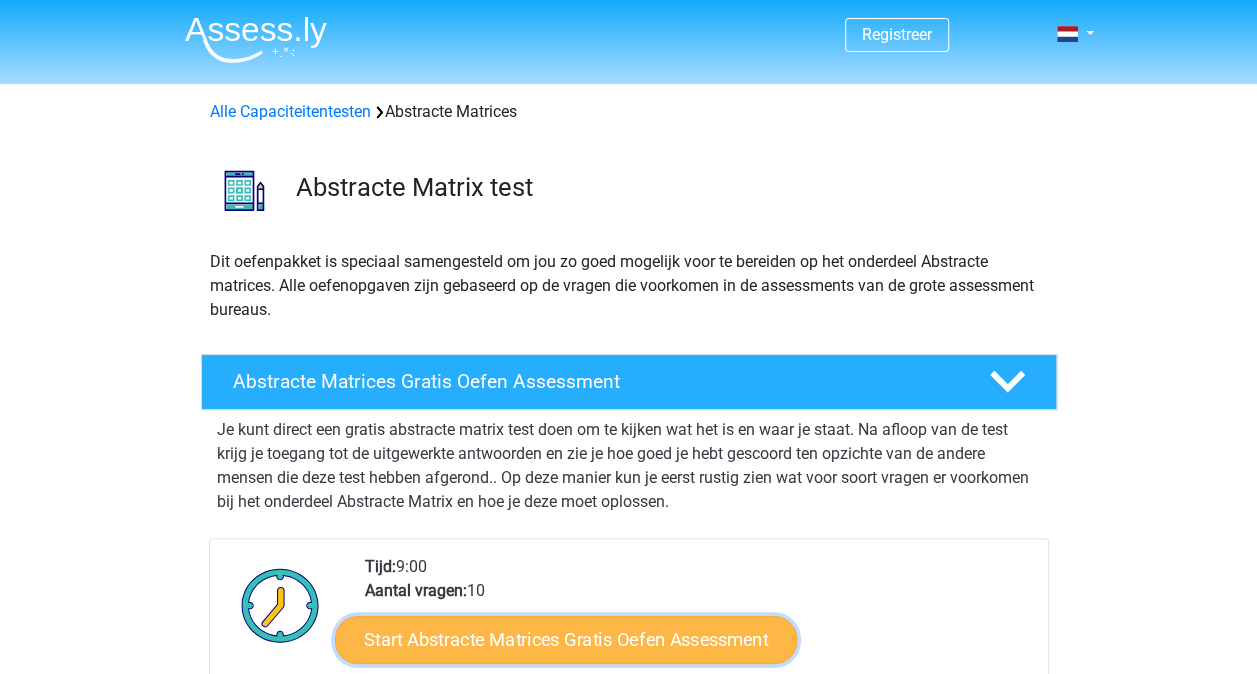 click on "Start Abstracte Matrices
Gratis Oefen Assessment" at bounding box center (566, 639) 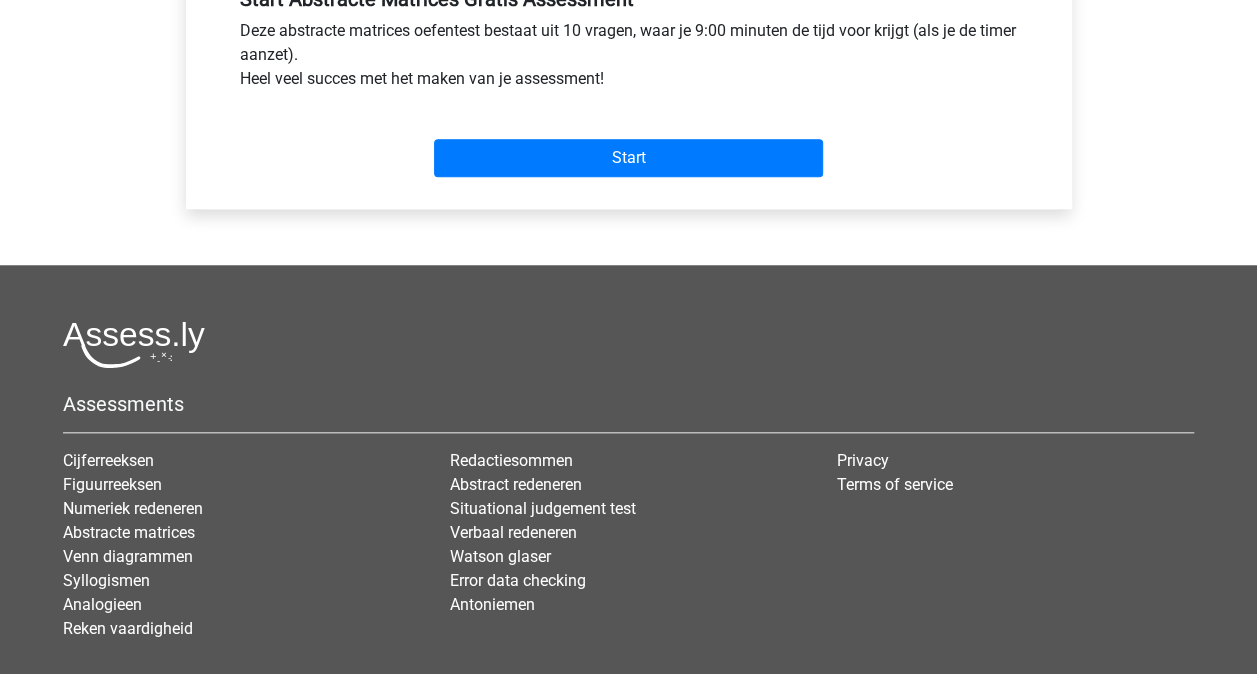 scroll, scrollTop: 776, scrollLeft: 0, axis: vertical 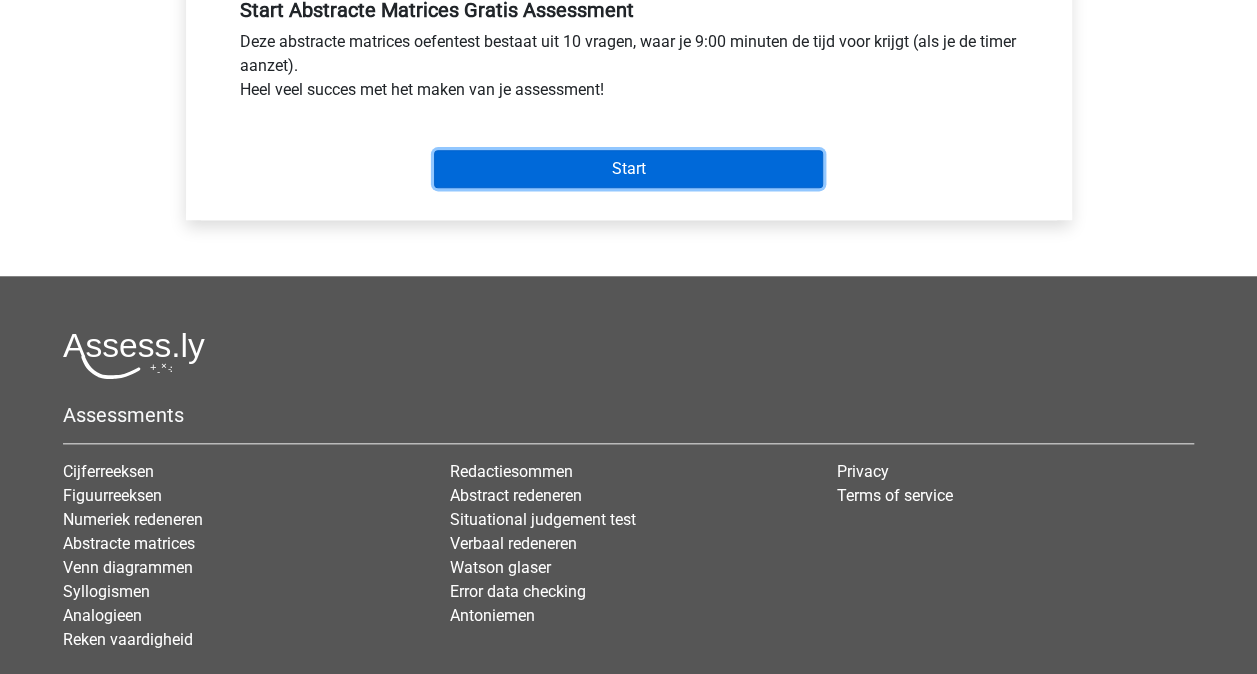 click on "Start" at bounding box center [628, 169] 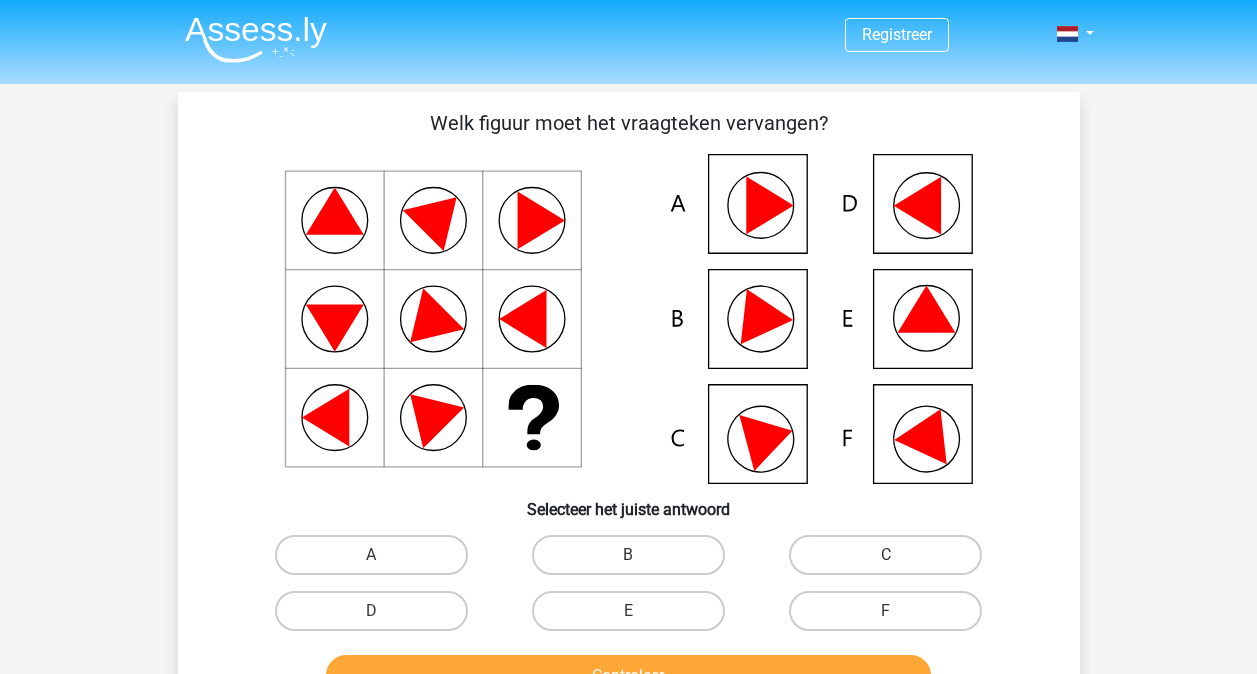 scroll, scrollTop: 0, scrollLeft: 0, axis: both 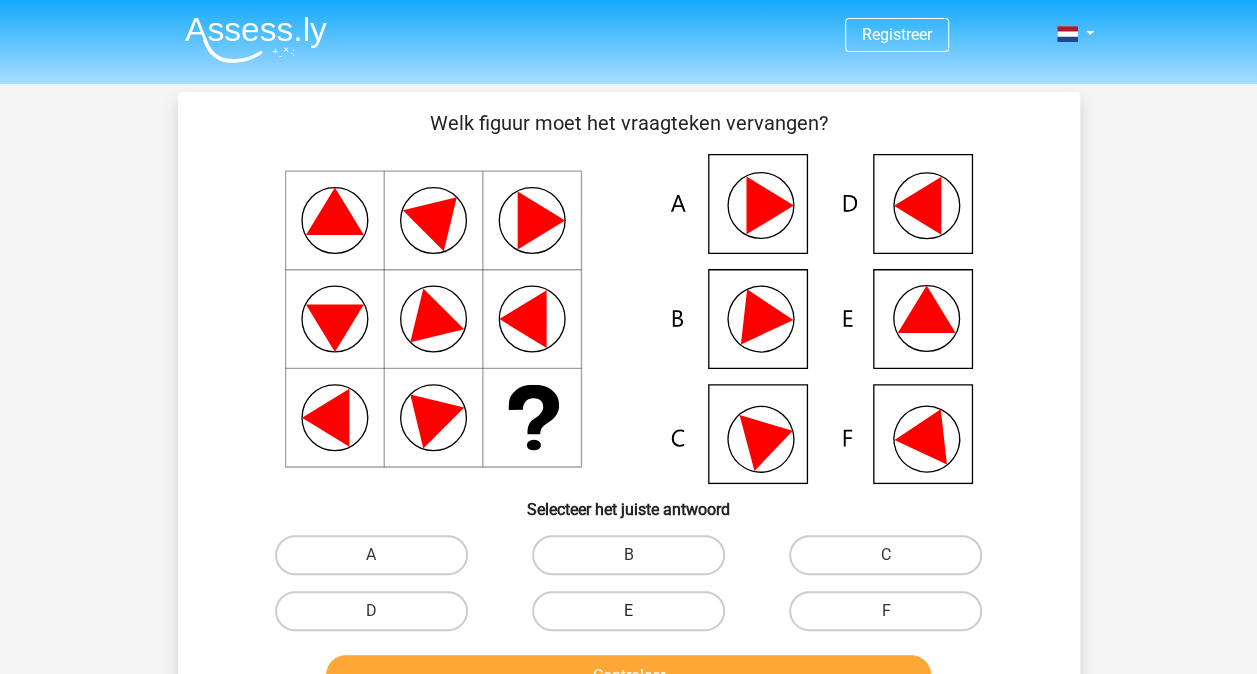 click on "E" at bounding box center (628, 611) 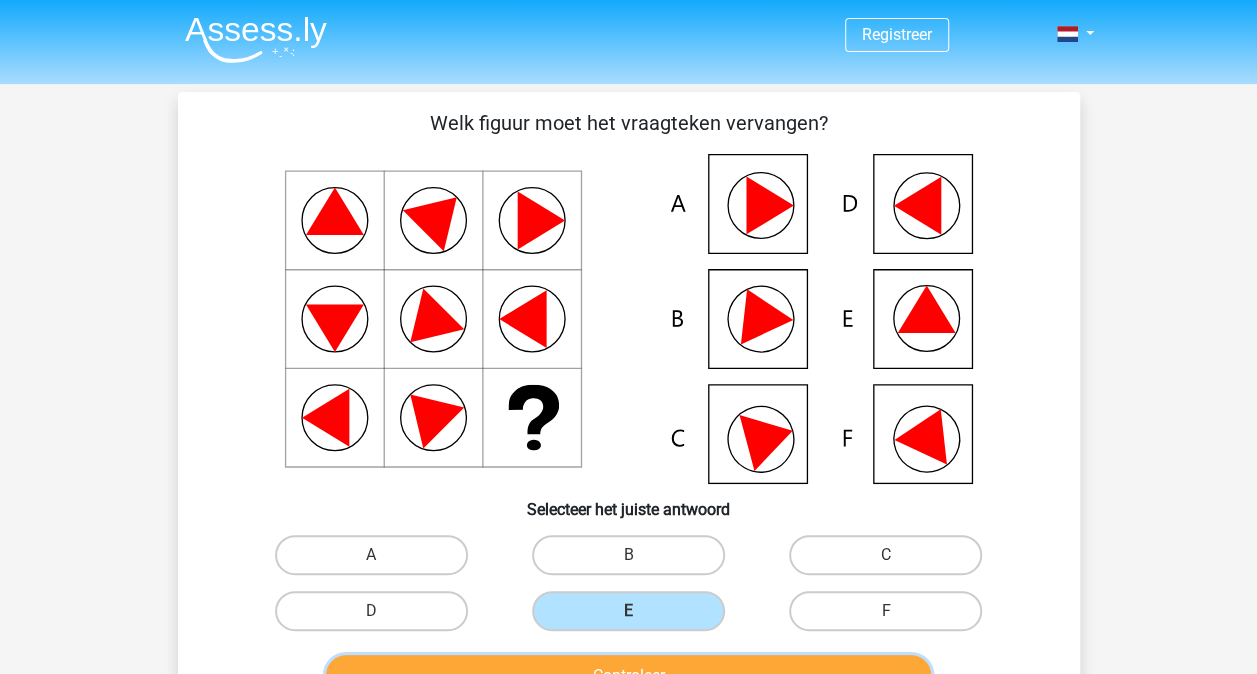 click on "Controleer" at bounding box center [628, 676] 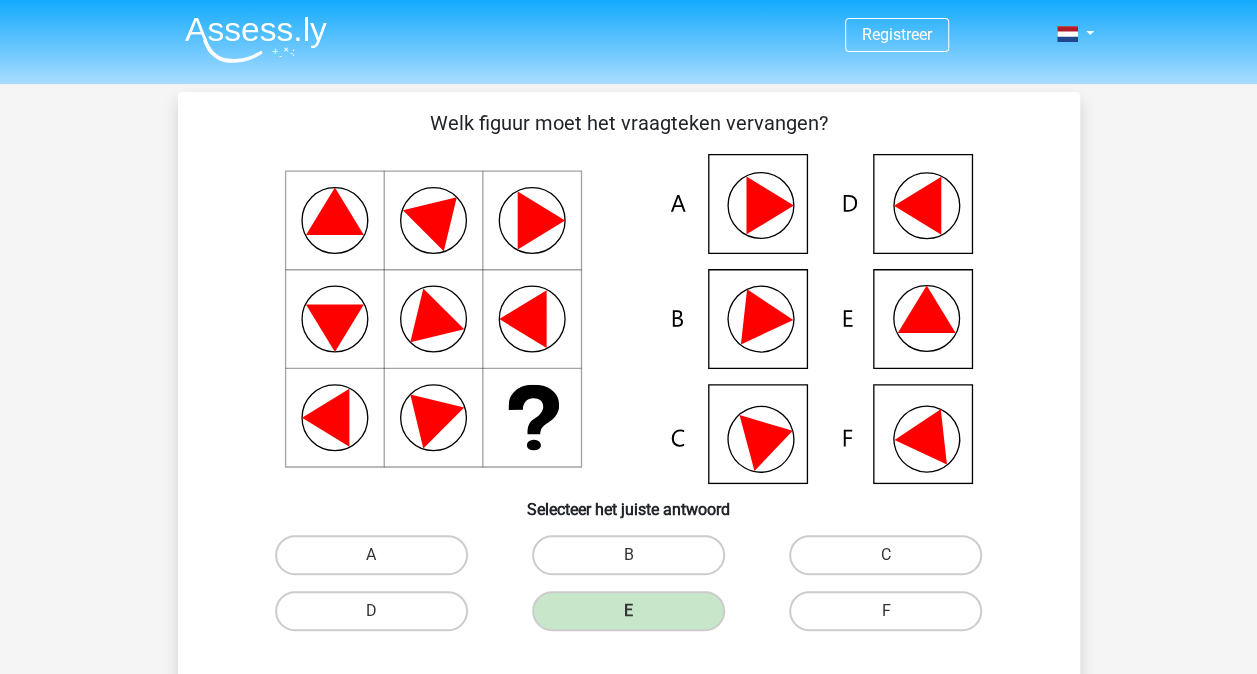 click on "Uitwerkingen
Binnen elke rij draait het figuur bij elke stap naar rechts 45 graden met de klok mee. Doordat het een driehoek is, is dit soms lastig te zien. Maar als je op de horizontale lijn in het figuur links boven focust, kun je het goed zien.  In de figuur hieronder is de draaiing makkelijker te zien doordat een dikke lijn is toegevoegd bij een van de zijden van de driehoeken." at bounding box center (629, 986) 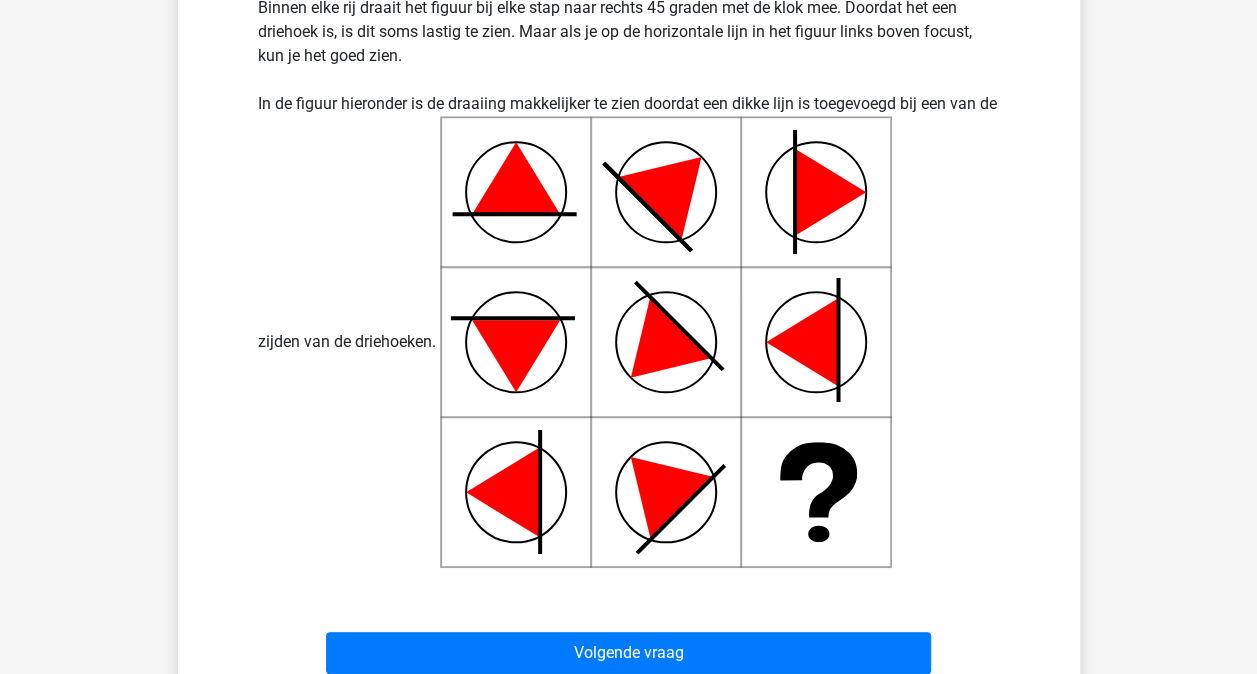 scroll, scrollTop: 720, scrollLeft: 0, axis: vertical 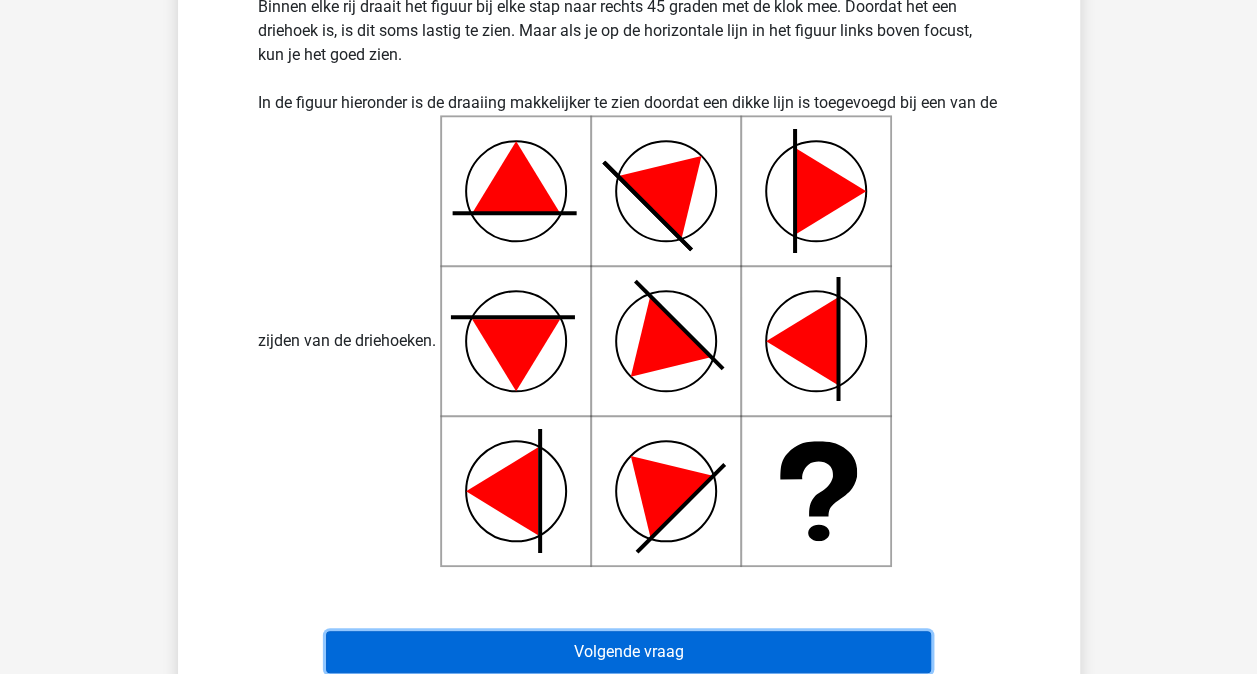 click on "Volgende vraag" at bounding box center (628, 652) 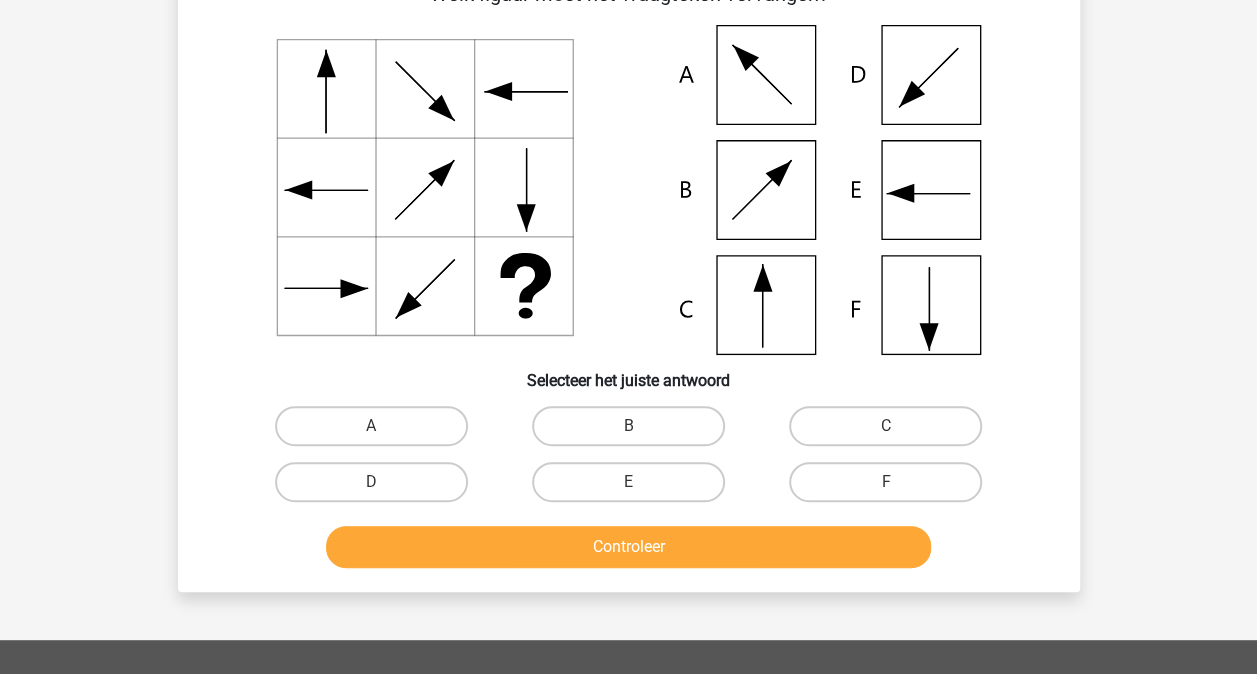 scroll, scrollTop: 92, scrollLeft: 0, axis: vertical 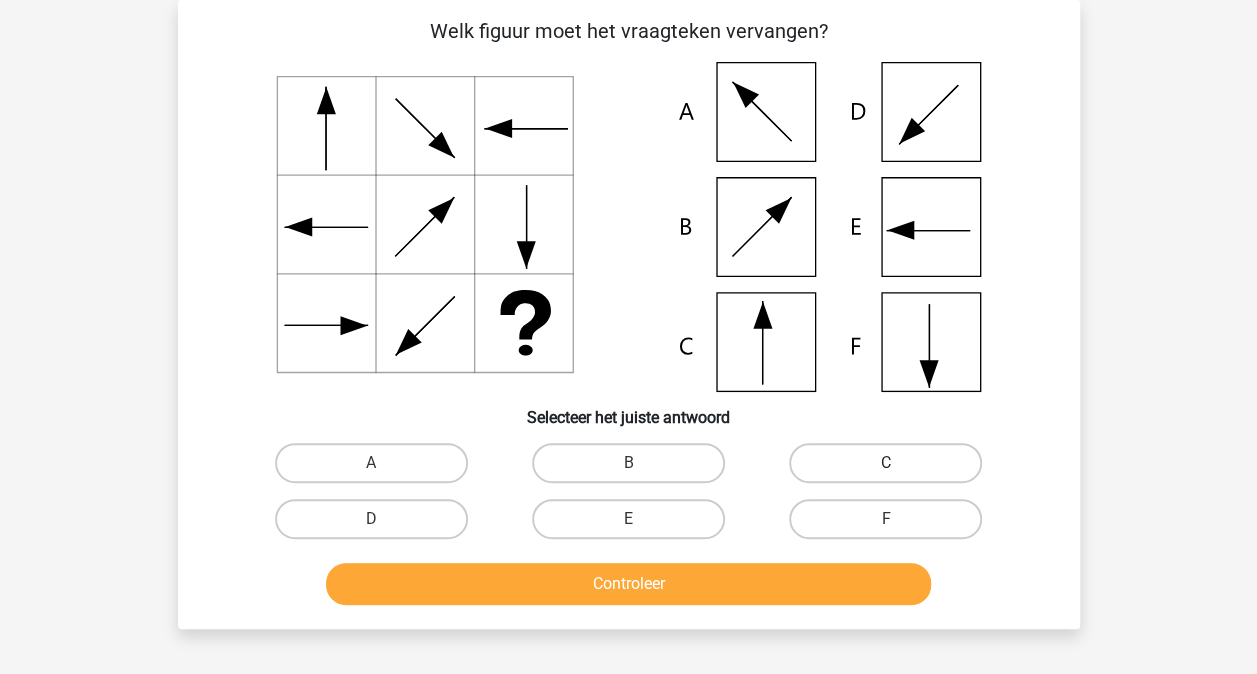 click on "C" at bounding box center (885, 463) 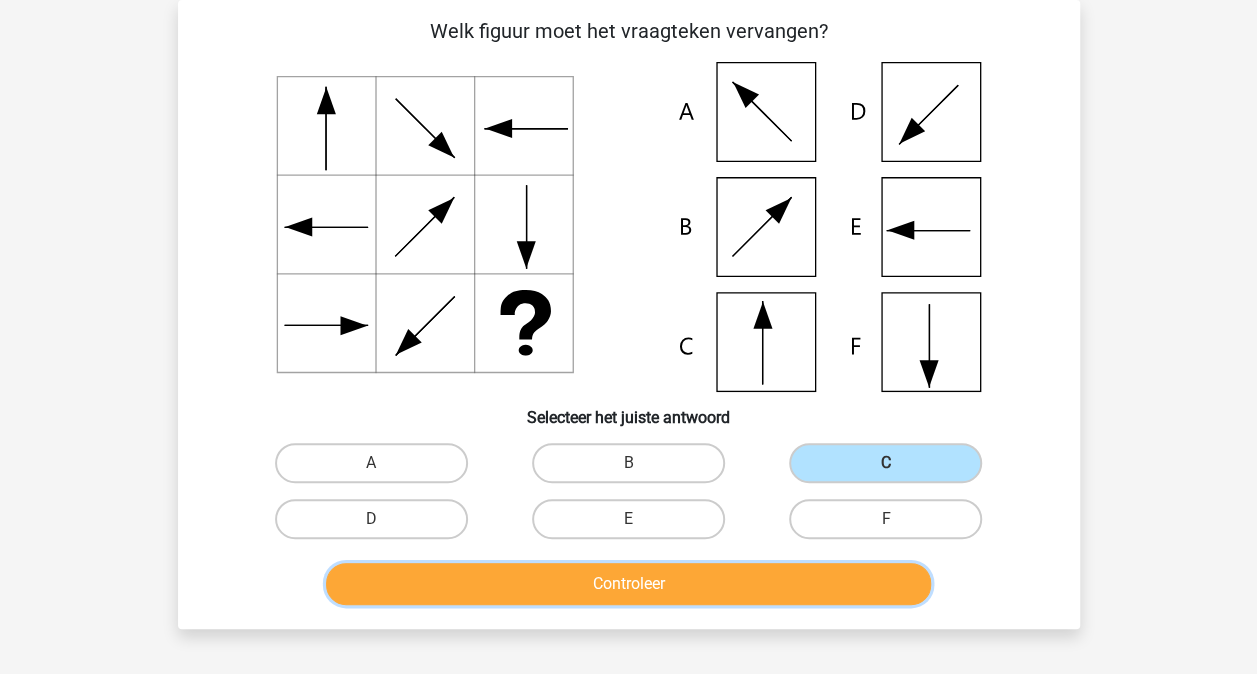 click on "Controleer" at bounding box center [628, 584] 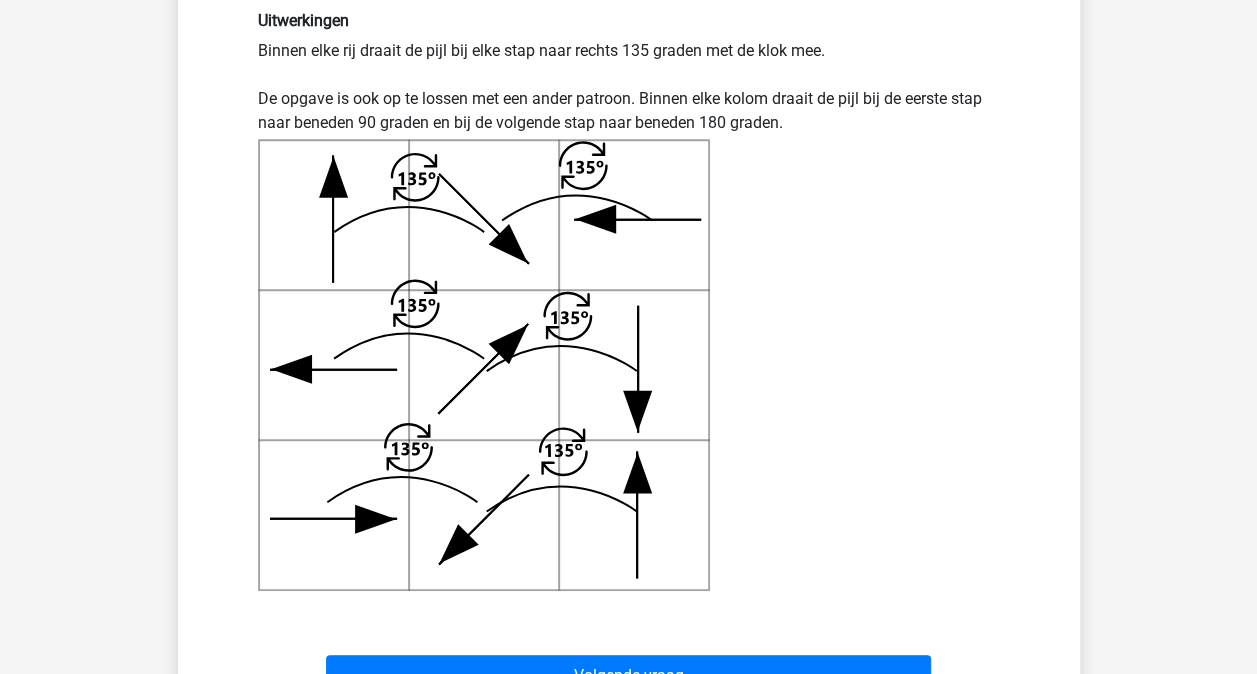 scroll, scrollTop: 703, scrollLeft: 0, axis: vertical 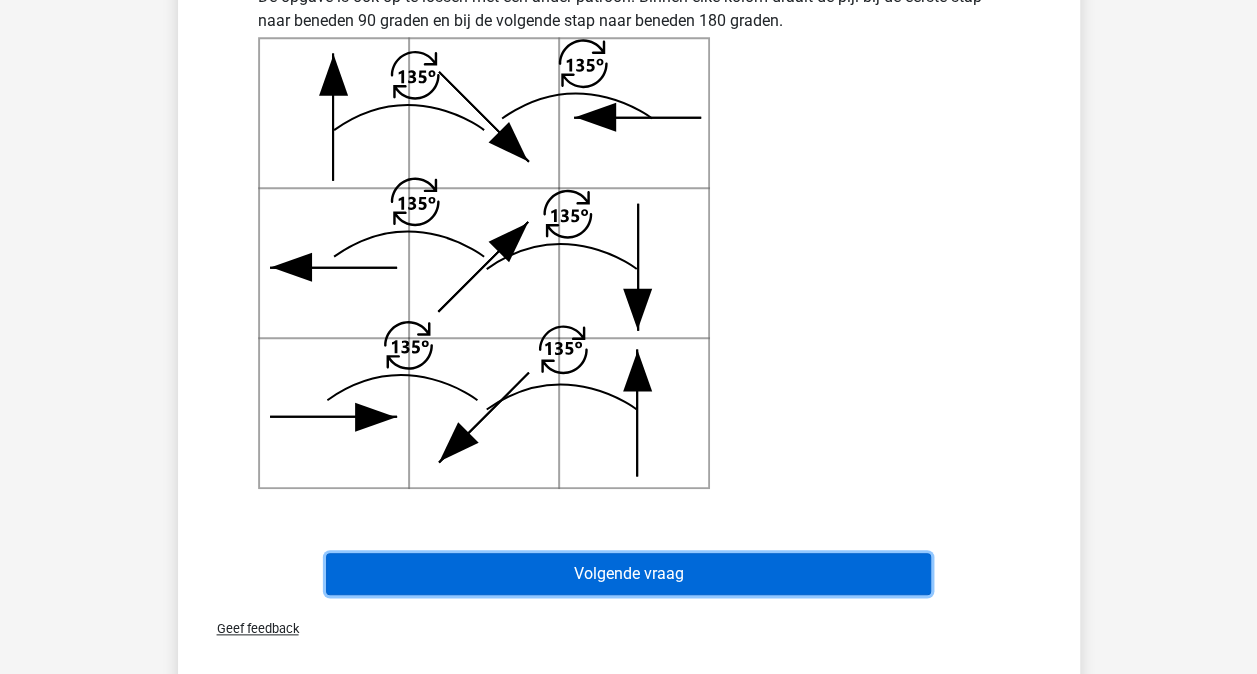 click on "Volgende vraag" at bounding box center [628, 574] 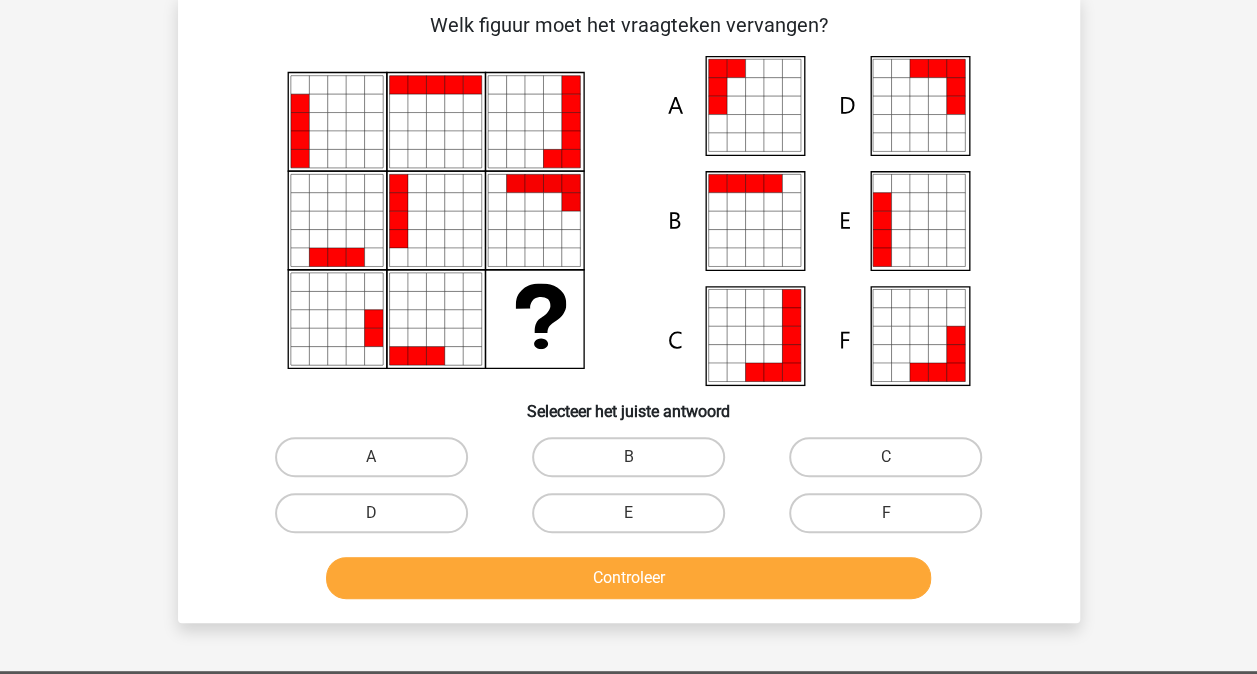 scroll, scrollTop: 92, scrollLeft: 0, axis: vertical 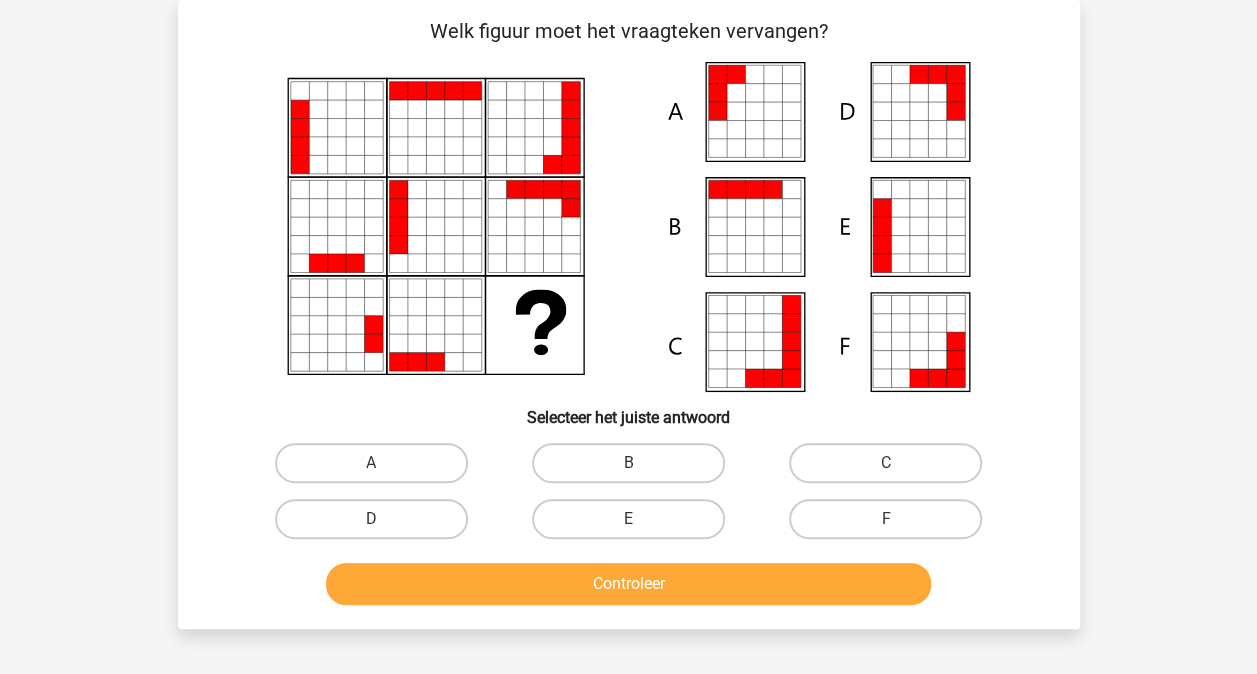 drag, startPoint x: 928, startPoint y: 588, endPoint x: 664, endPoint y: 660, distance: 273.6421 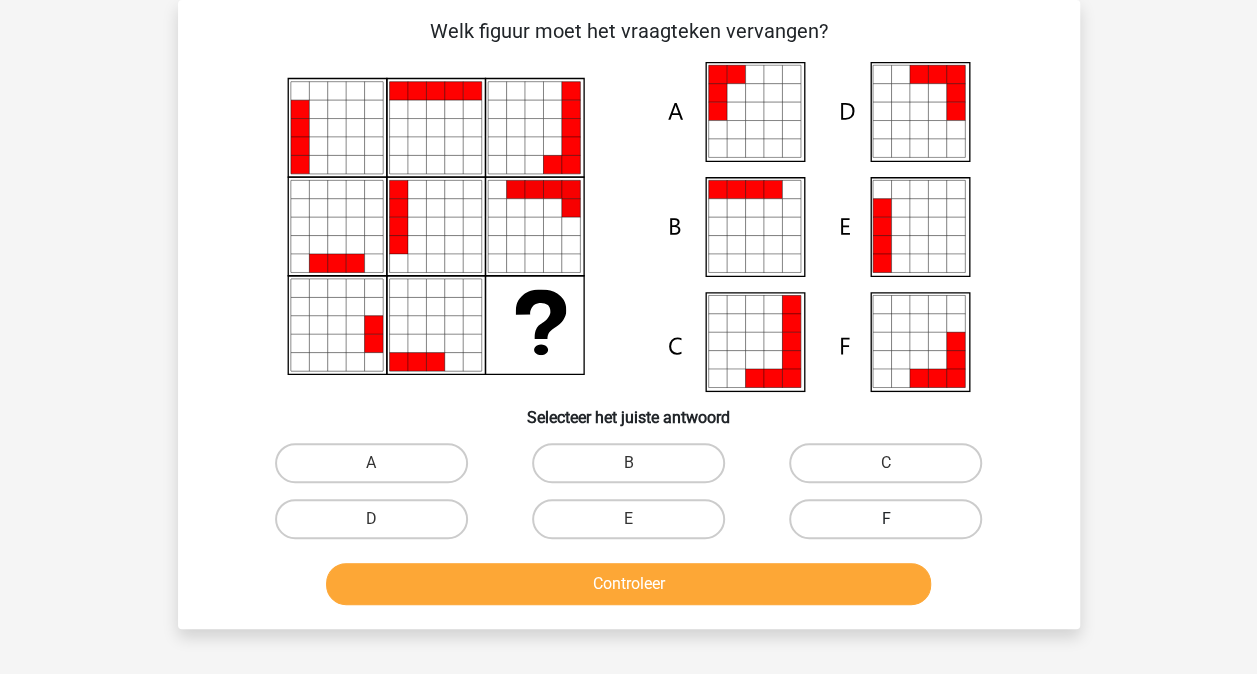 click on "F" at bounding box center [885, 519] 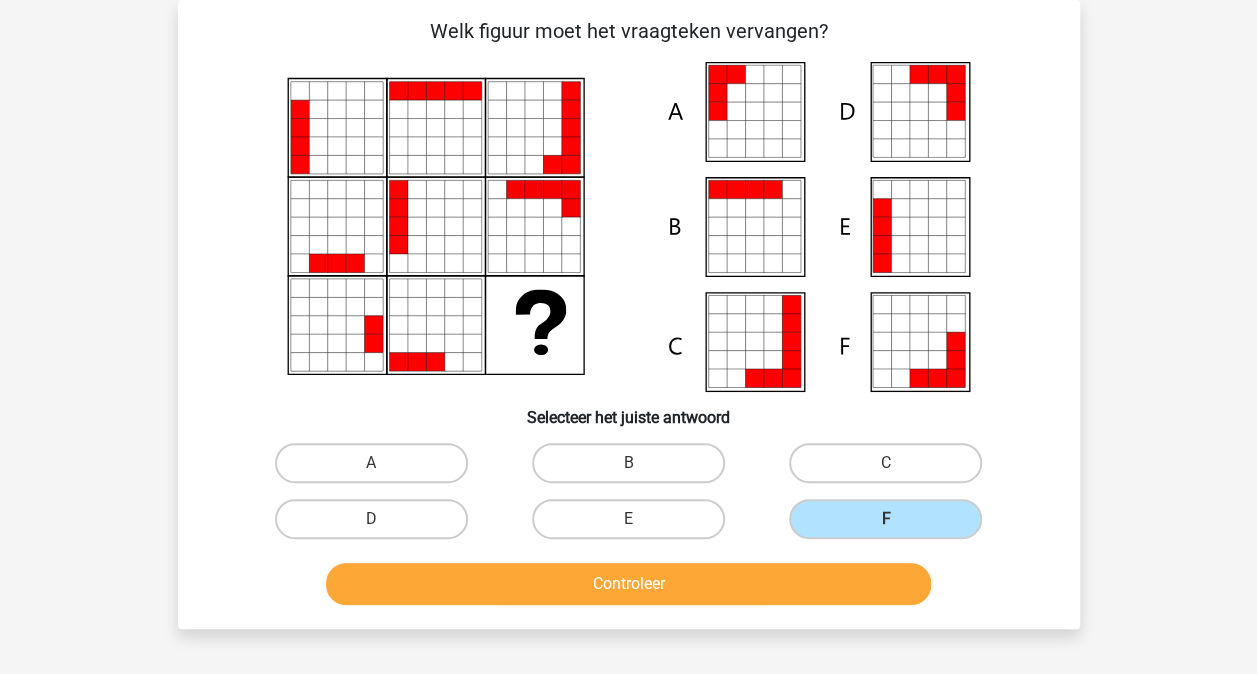 click on "Controleer" at bounding box center [628, 584] 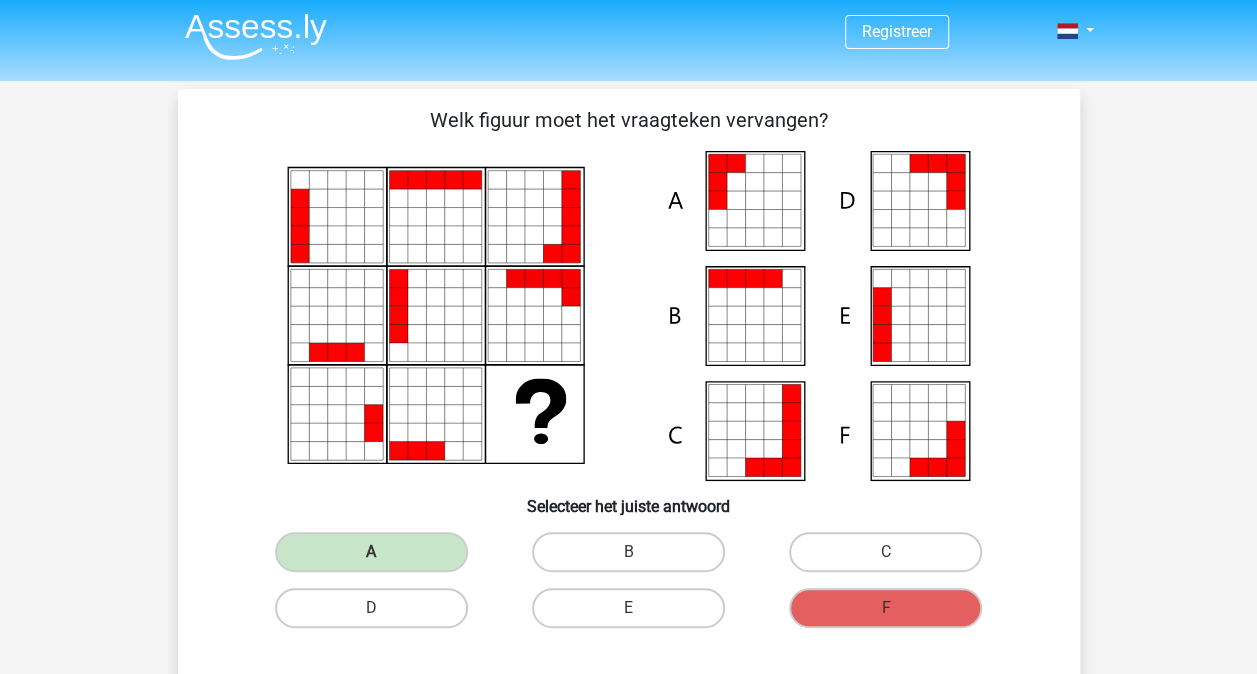 scroll, scrollTop: 0, scrollLeft: 0, axis: both 